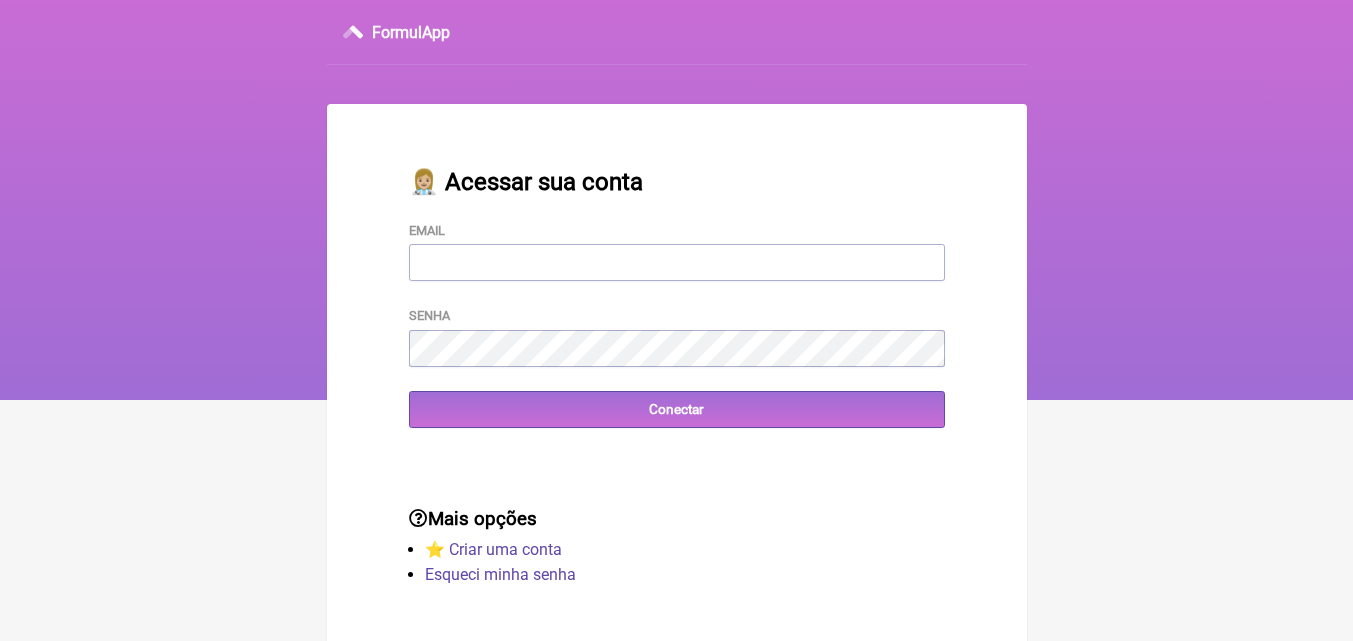 scroll, scrollTop: 0, scrollLeft: 0, axis: both 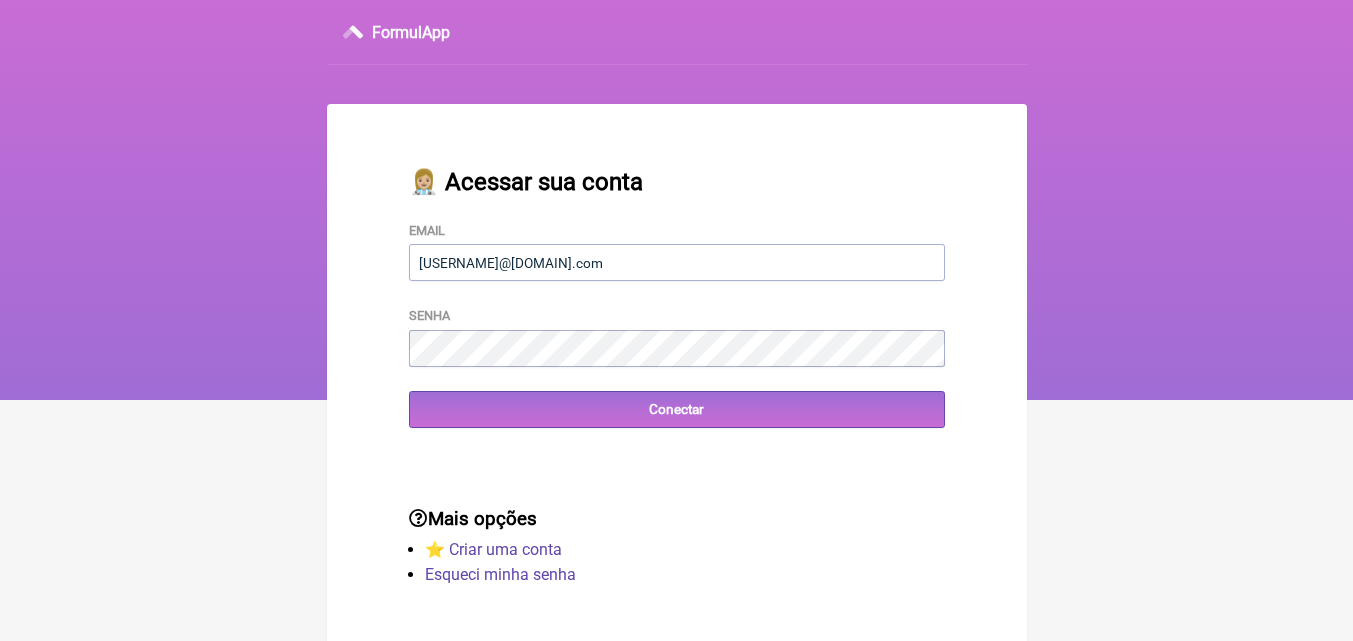 type on "[USERNAME]@[DOMAIN].com" 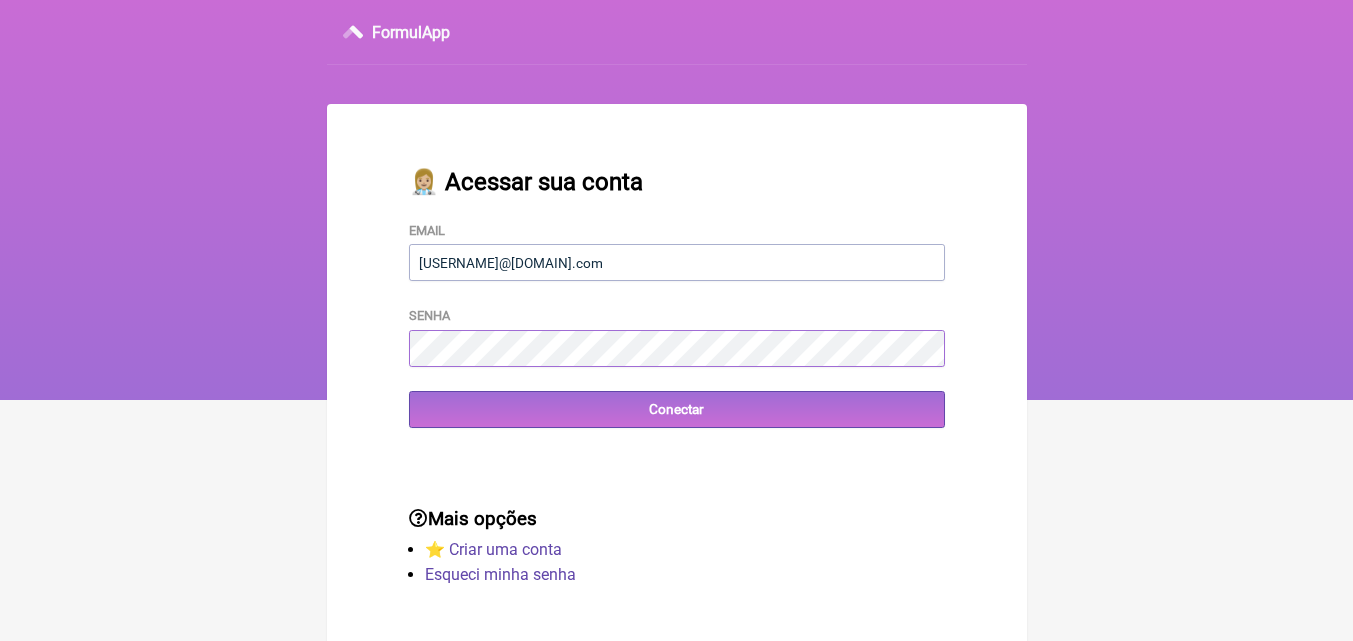 click on "Conectar" at bounding box center [677, 409] 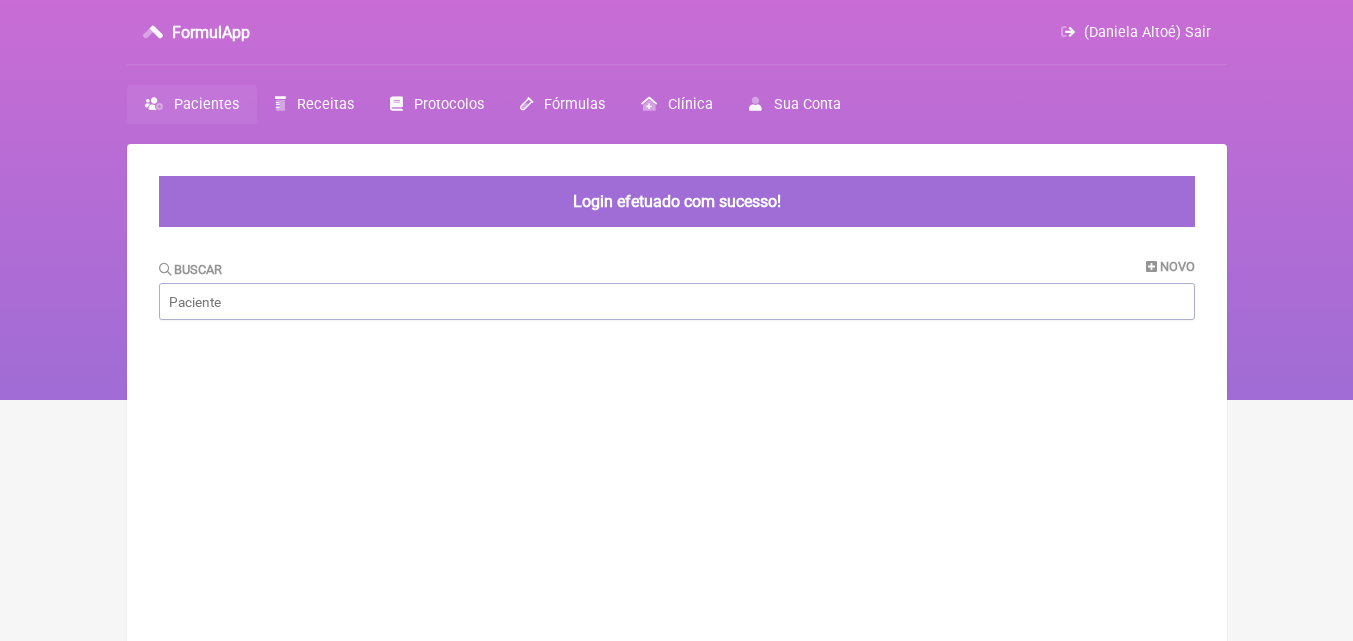 scroll, scrollTop: 0, scrollLeft: 0, axis: both 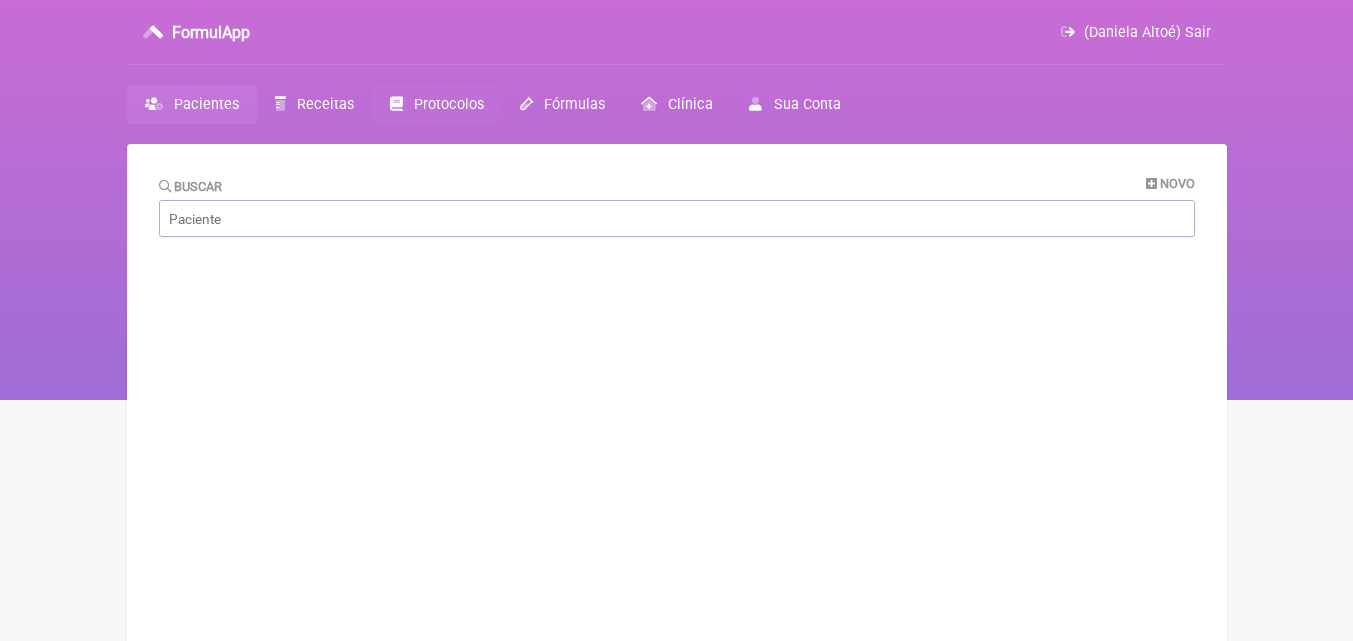 click on "Protocolos" at bounding box center [449, 104] 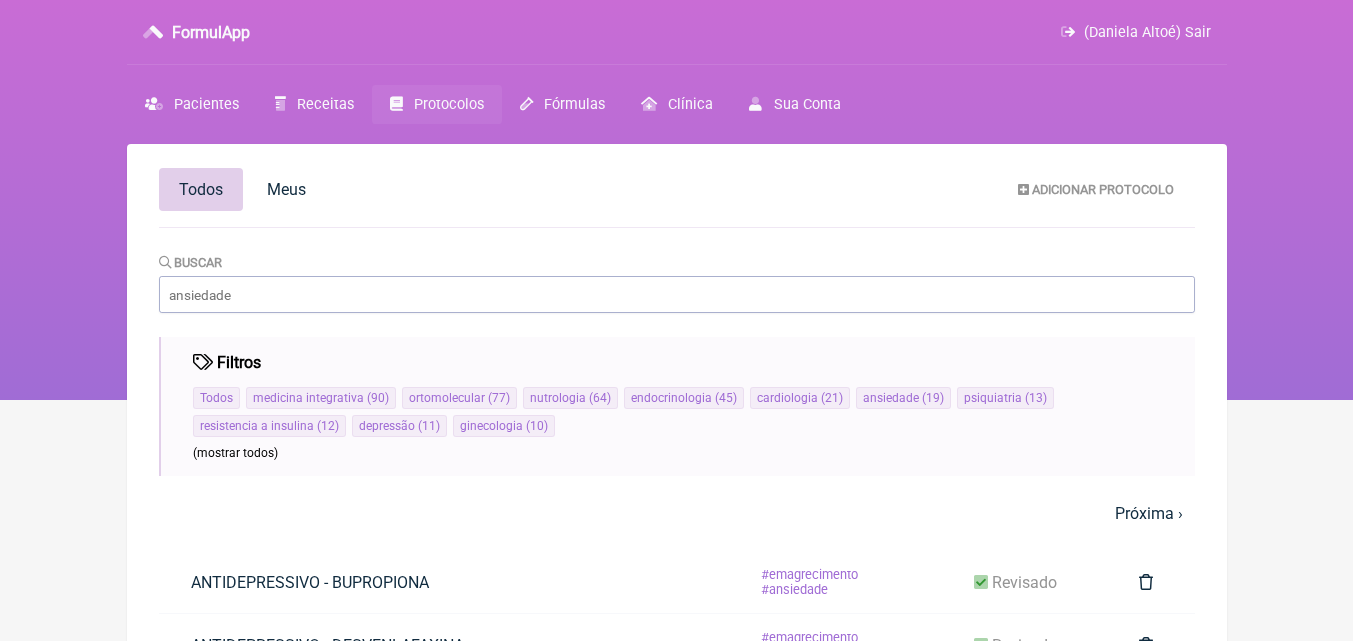click on "Protocolos" at bounding box center (449, 104) 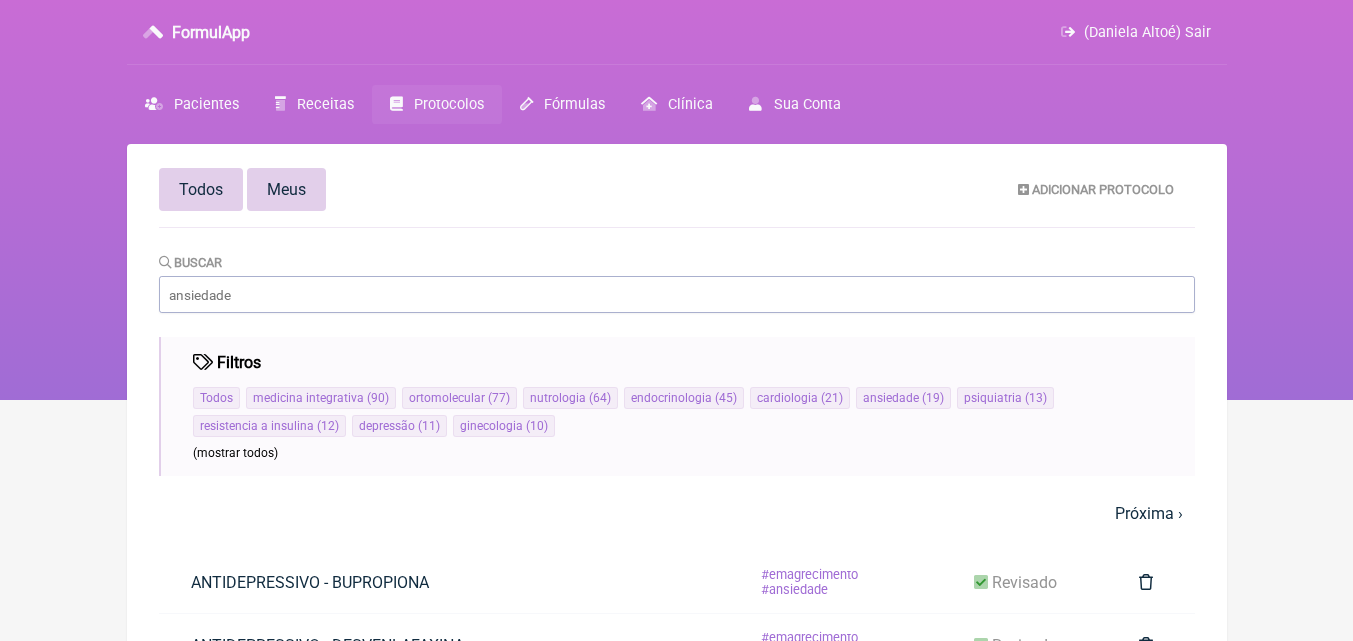 click on "Meus" at bounding box center (286, 189) 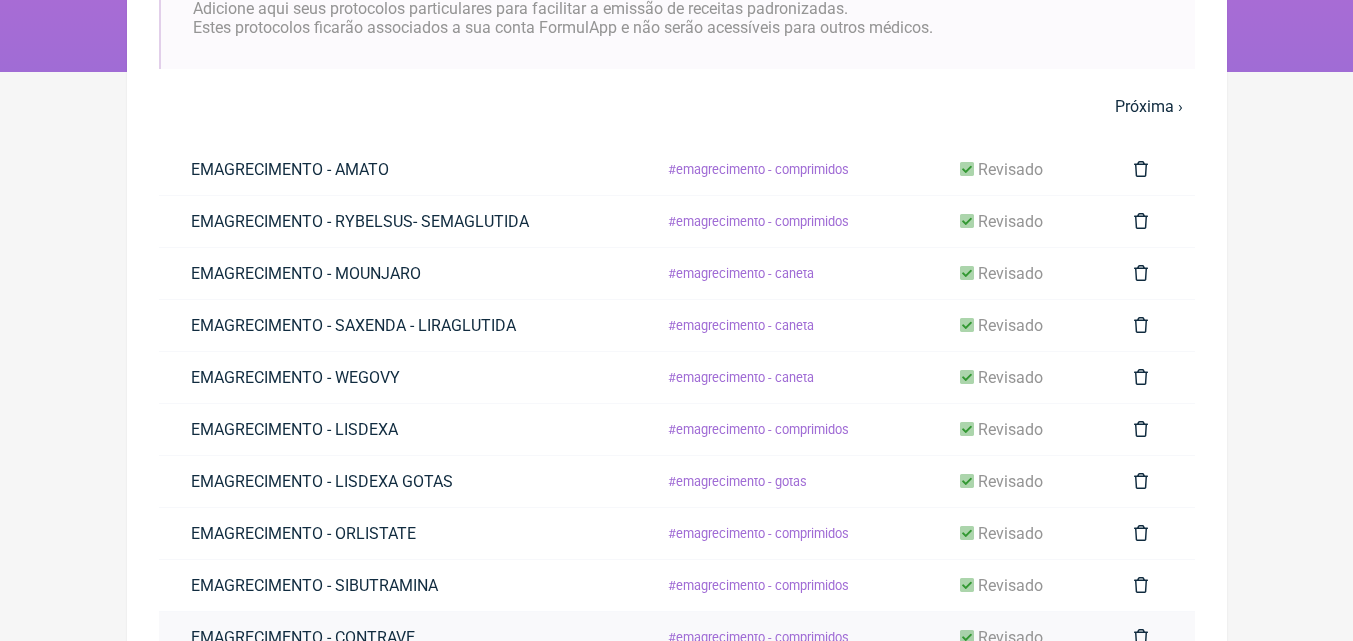 scroll, scrollTop: 128, scrollLeft: 0, axis: vertical 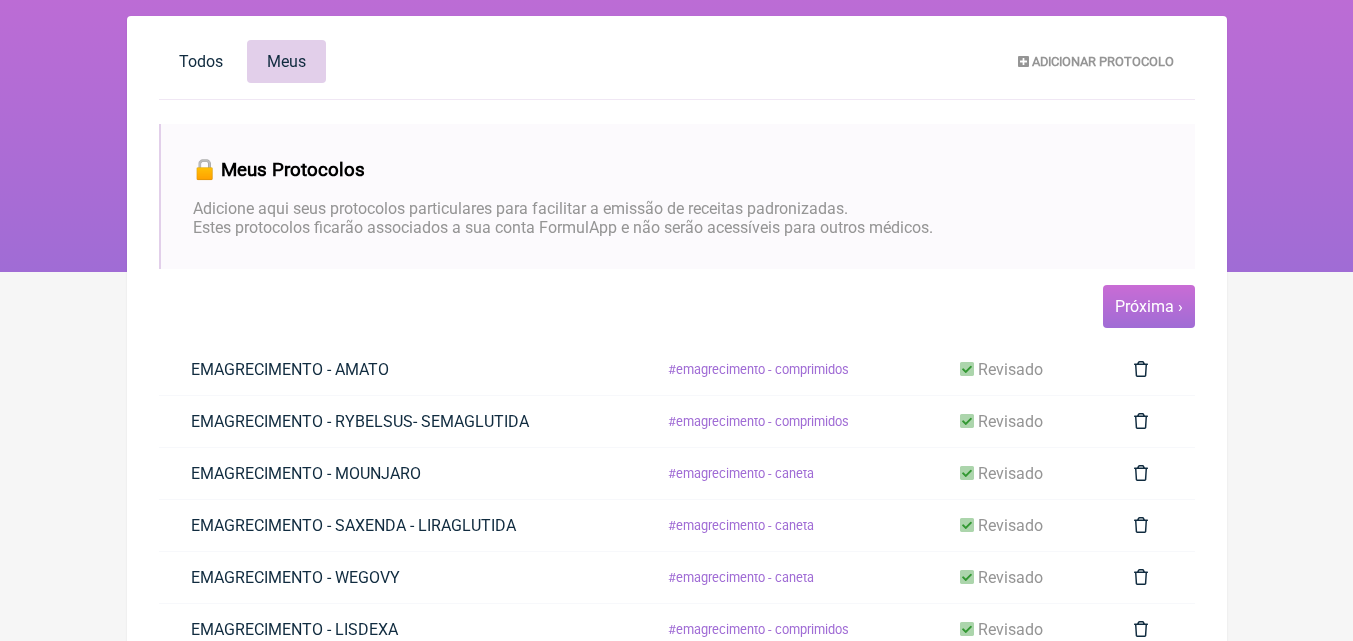 click on "Próxima ›" at bounding box center (1149, 306) 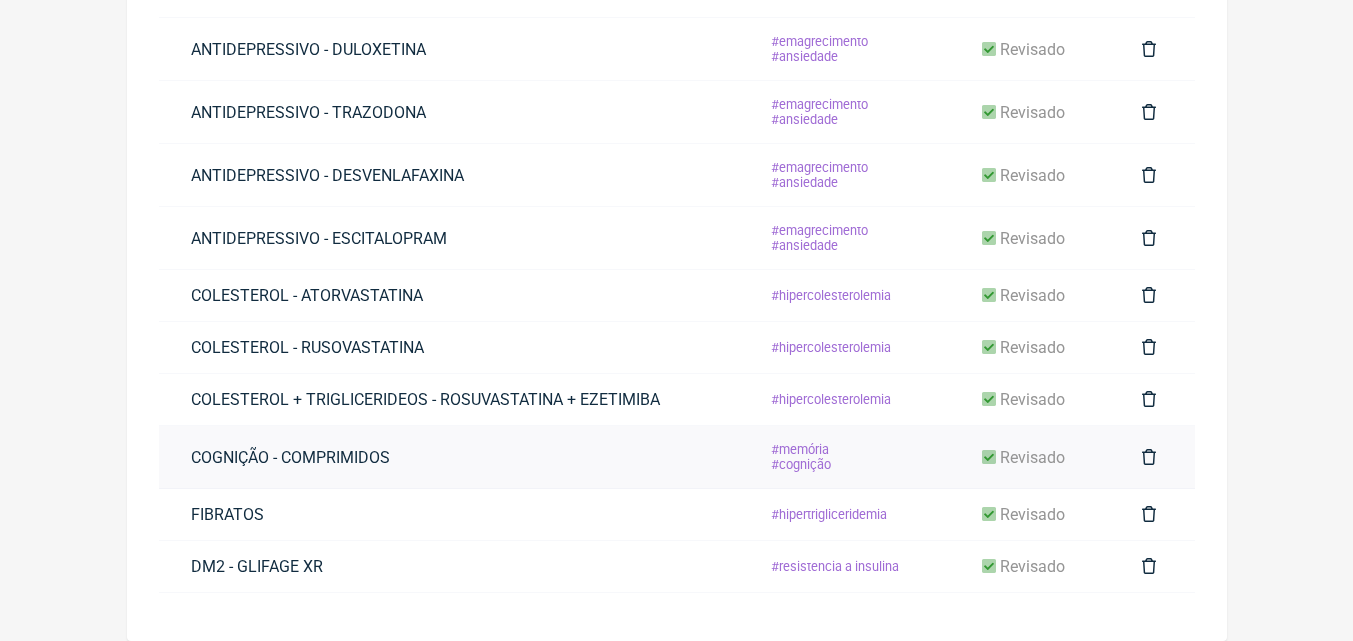 scroll, scrollTop: 183, scrollLeft: 0, axis: vertical 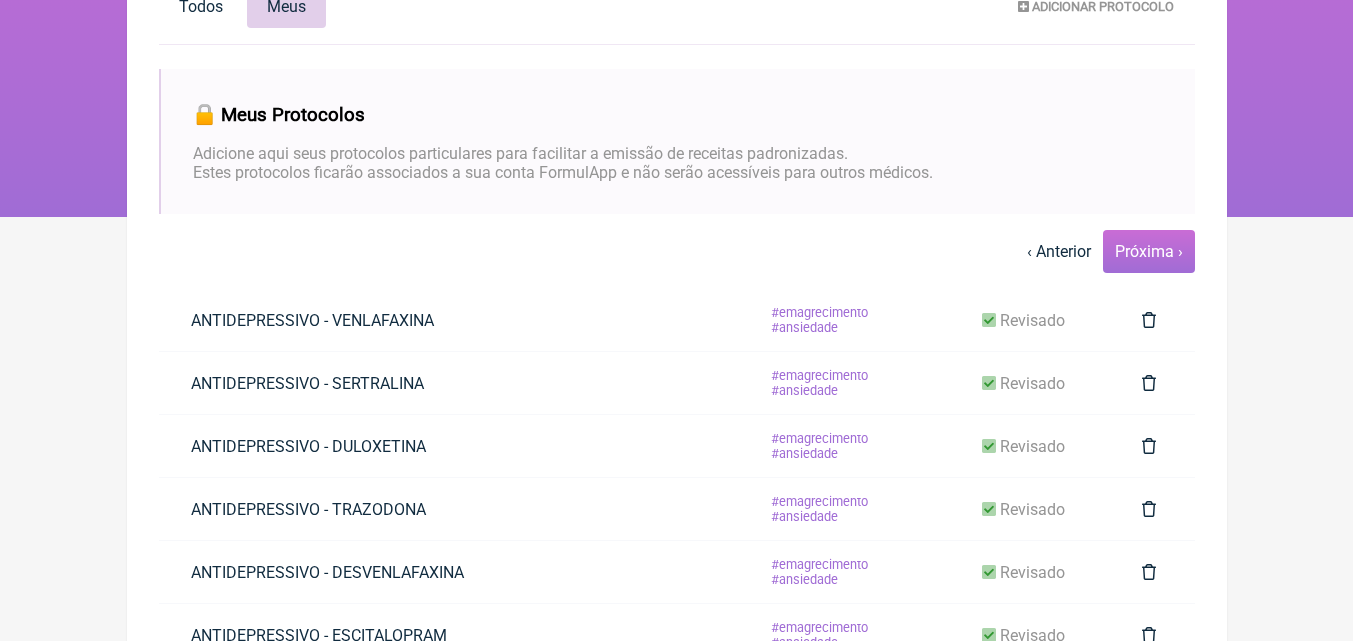 click on "Próxima ›" at bounding box center [1149, 251] 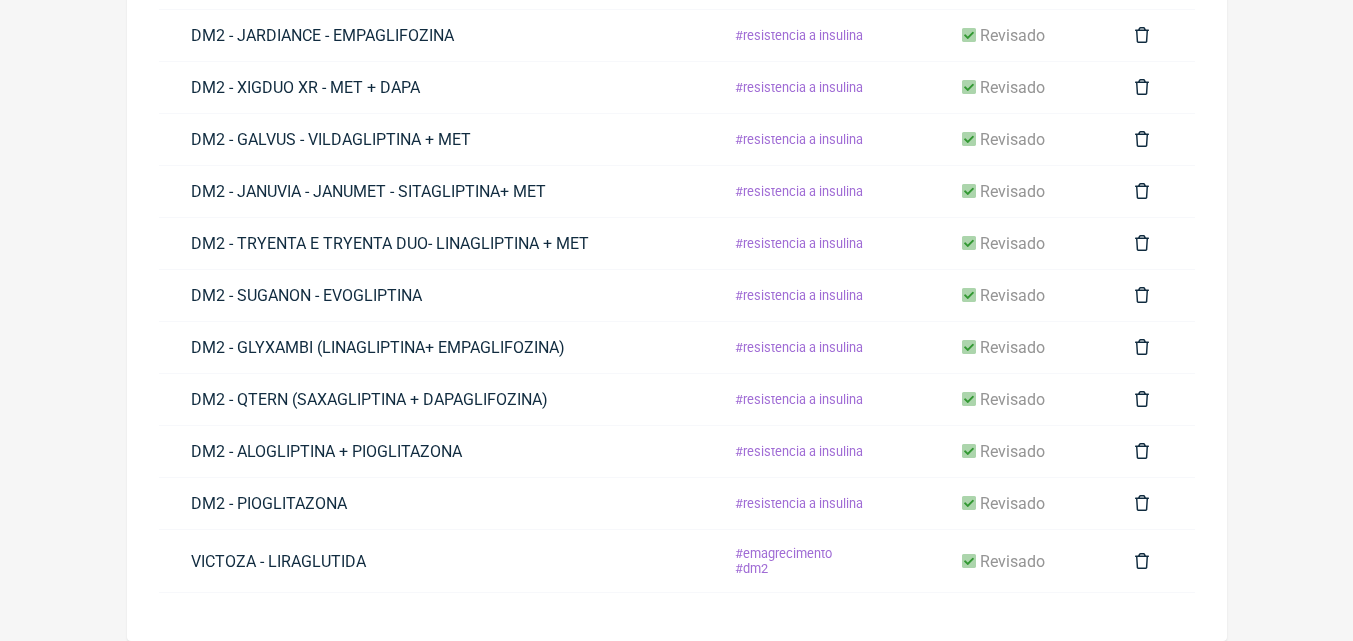 scroll, scrollTop: 217, scrollLeft: 0, axis: vertical 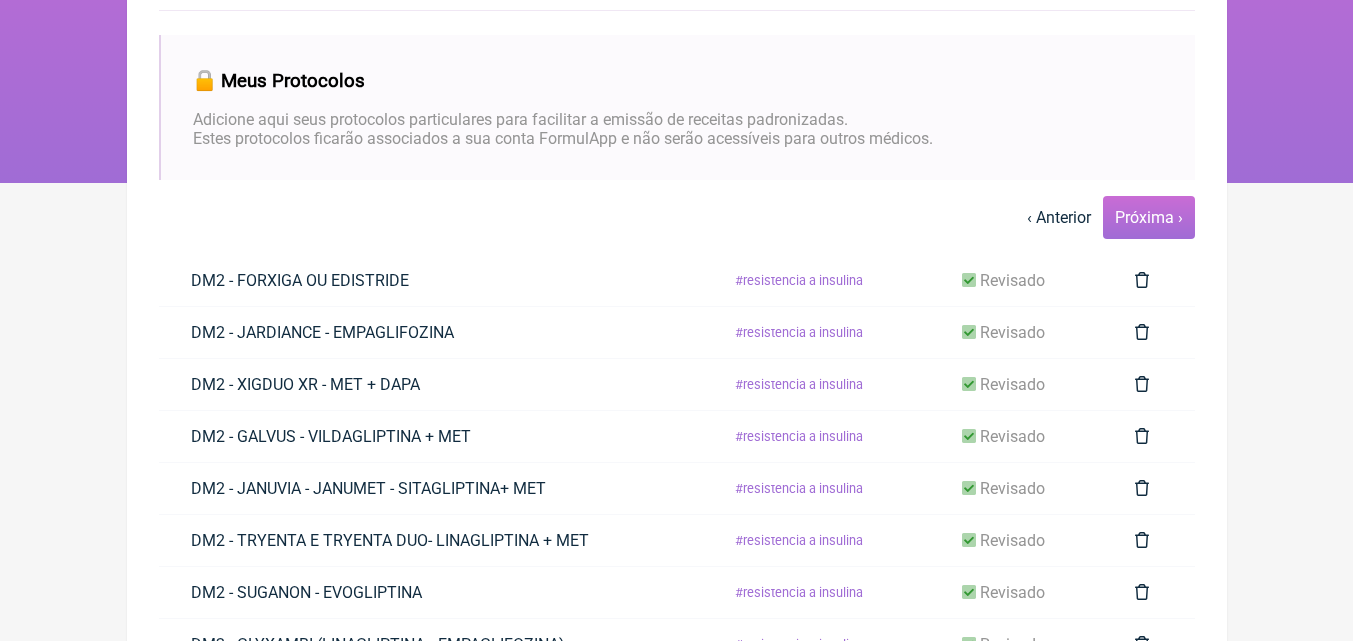 click on "Próxima ›" at bounding box center (1149, 217) 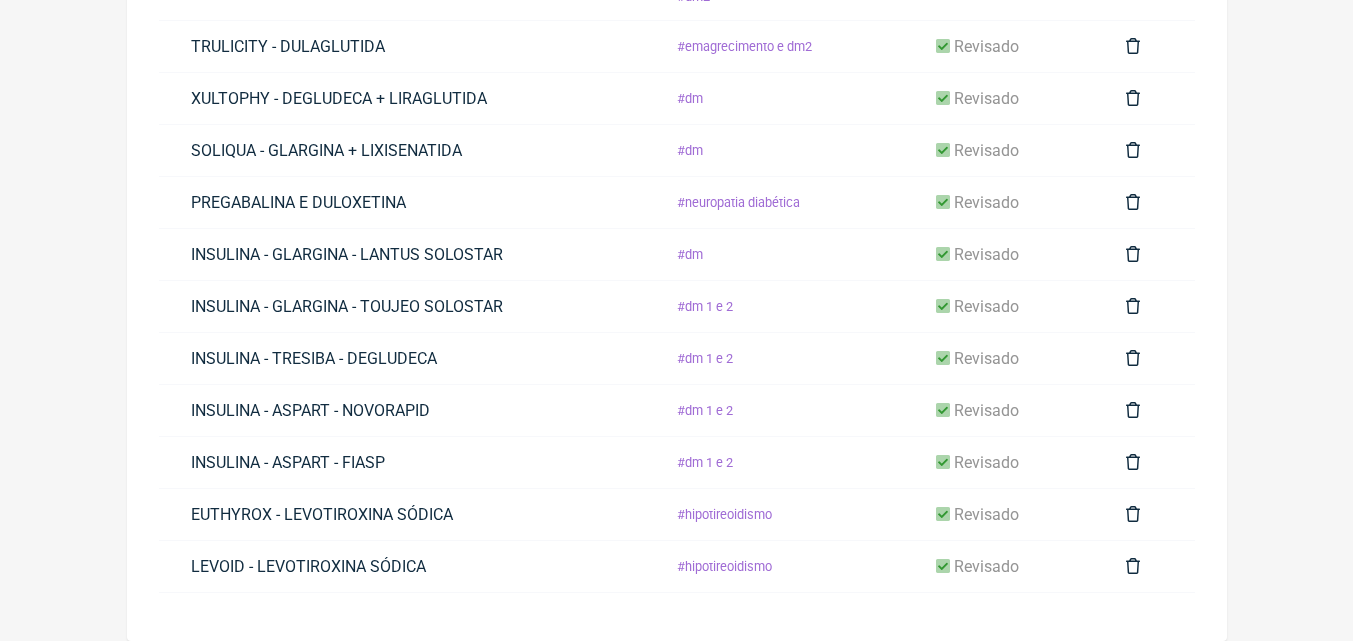 scroll, scrollTop: 117, scrollLeft: 0, axis: vertical 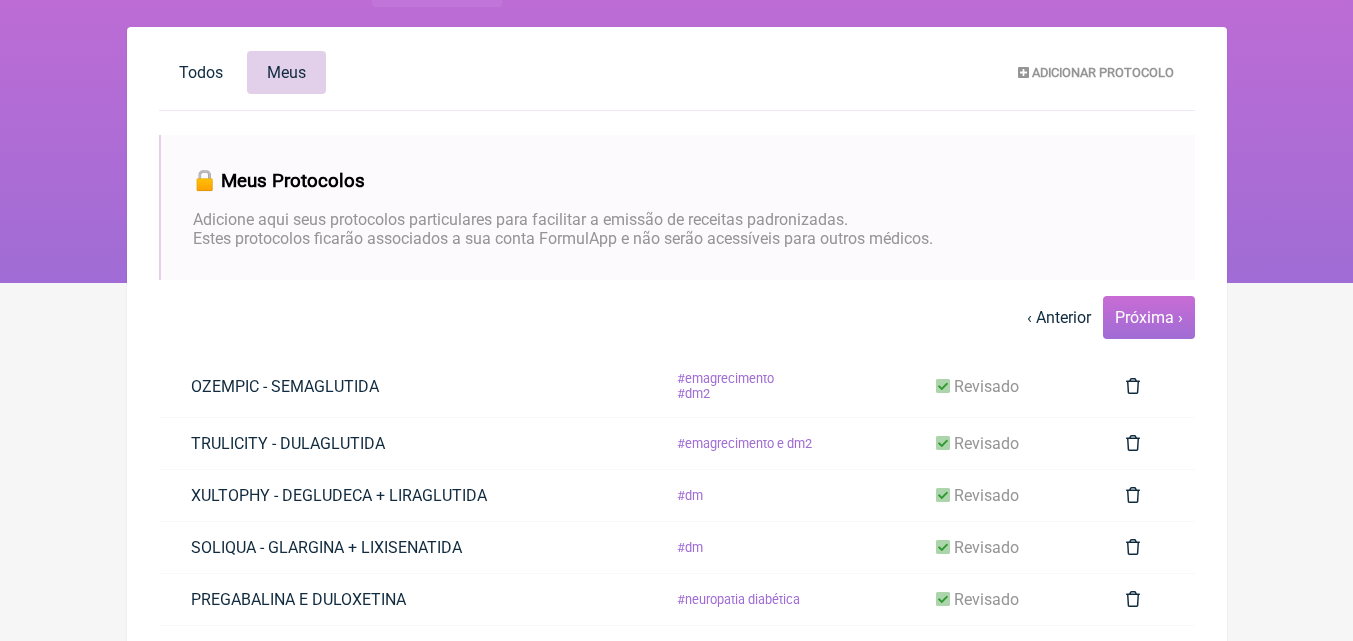 click on "Próxima ›" at bounding box center [1149, 317] 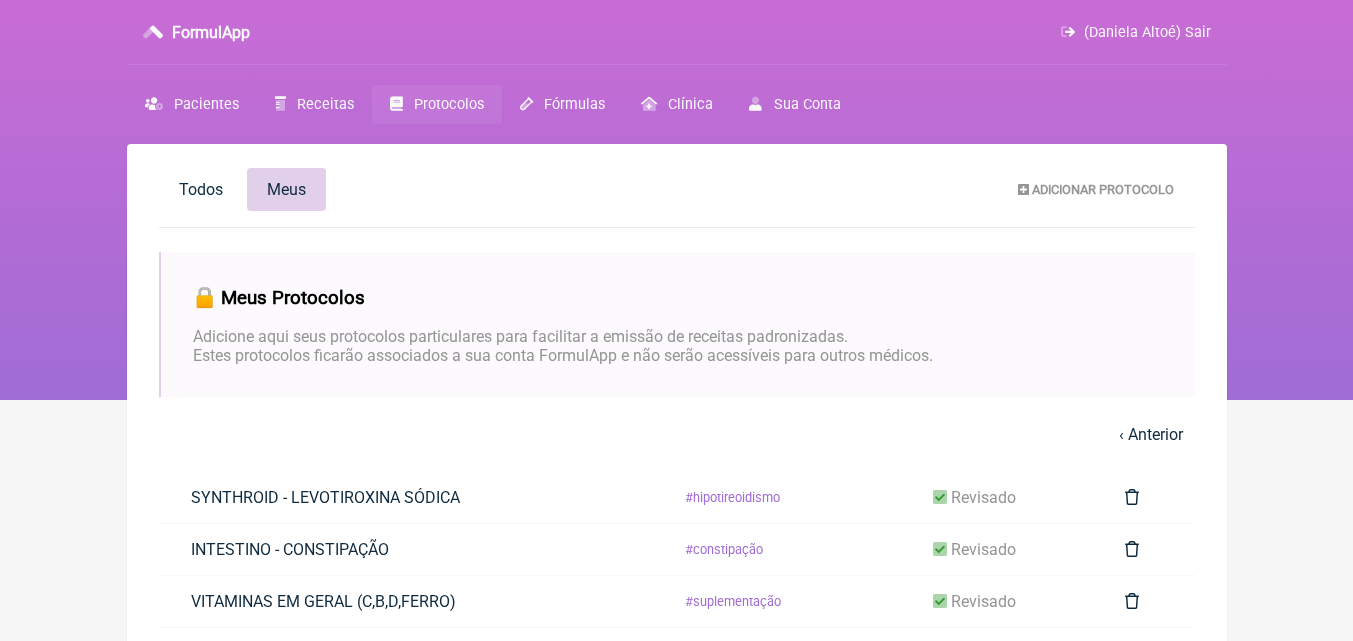 scroll, scrollTop: 194, scrollLeft: 0, axis: vertical 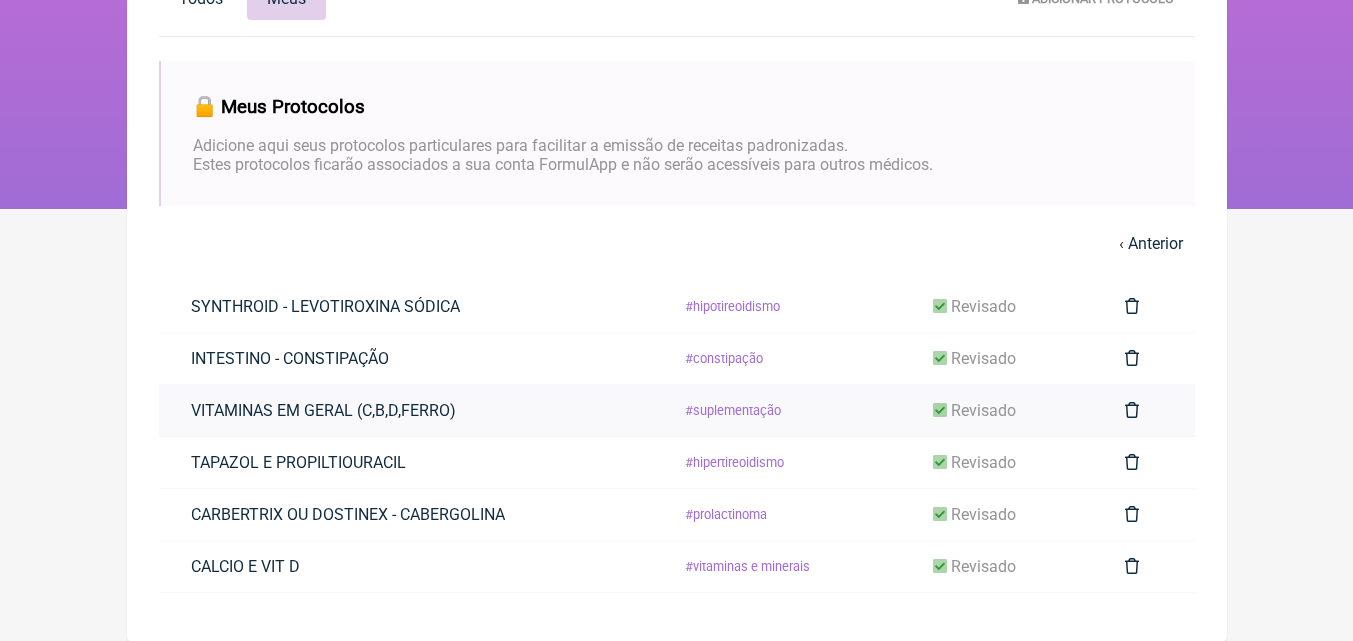 click on "VITAMINAS EM GERAL (C,B,D,FERRO)" at bounding box center (323, 410) 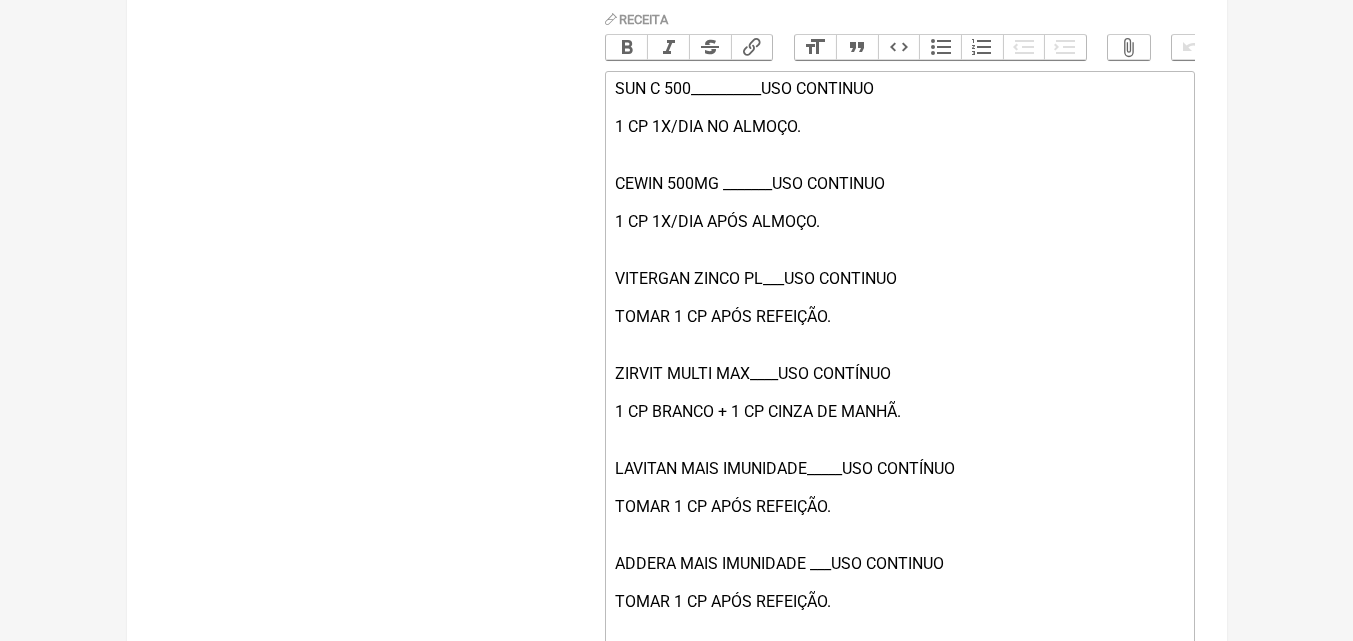 scroll, scrollTop: 480, scrollLeft: 0, axis: vertical 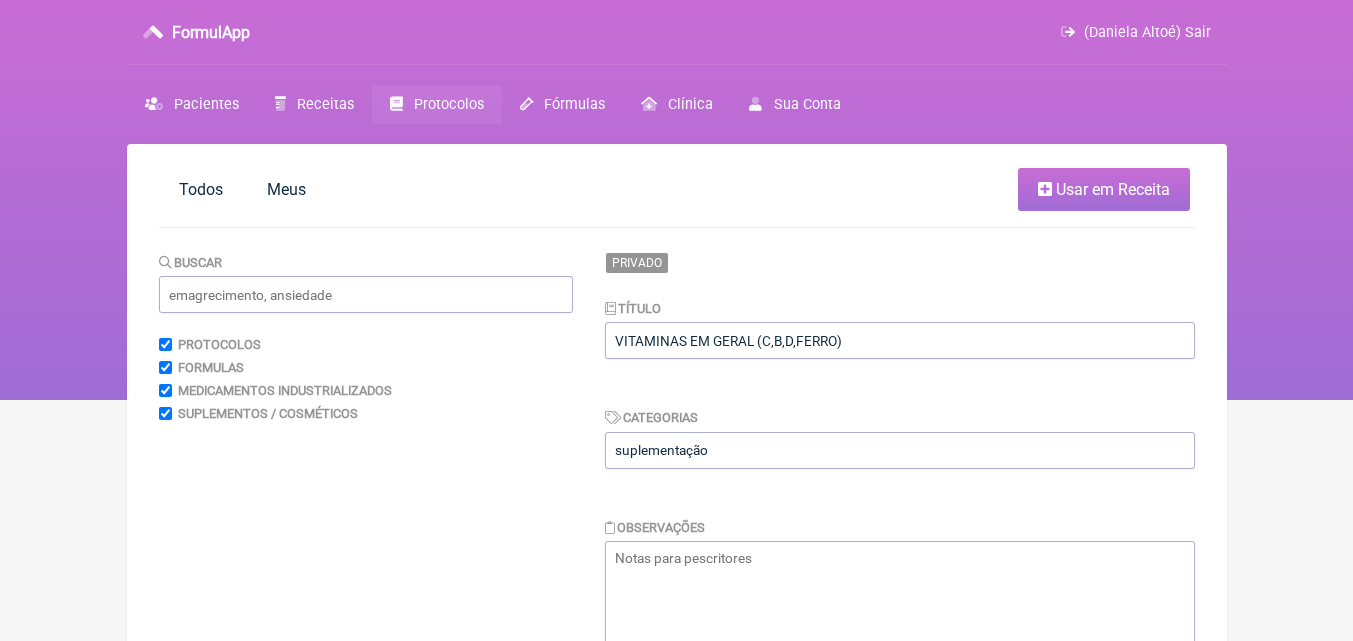 click on "Protocolos" at bounding box center (449, 104) 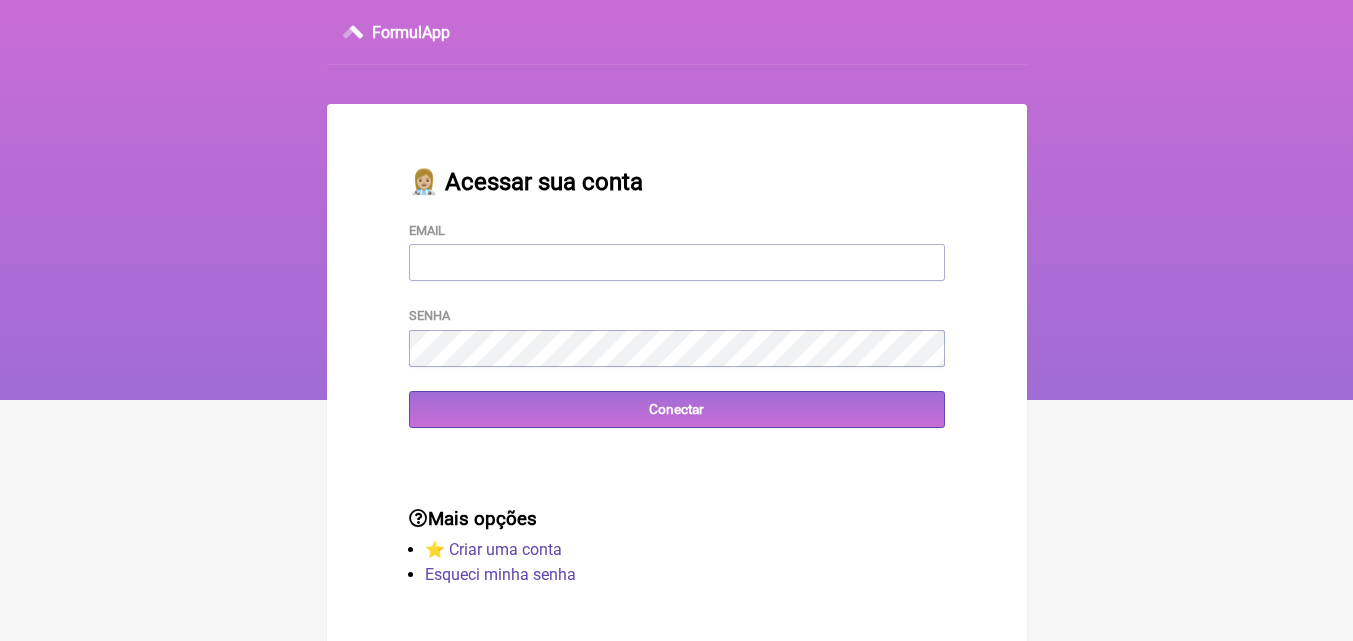 scroll, scrollTop: 0, scrollLeft: 0, axis: both 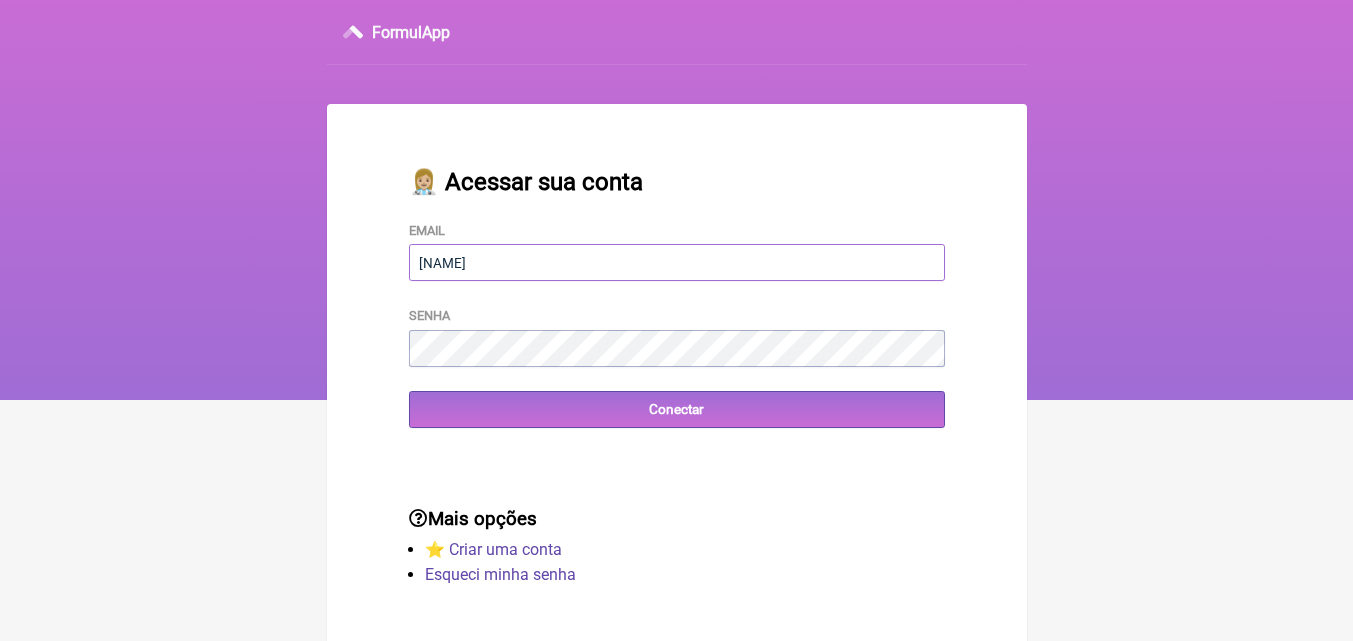 type on "[USERNAME]@[DOMAIN].com" 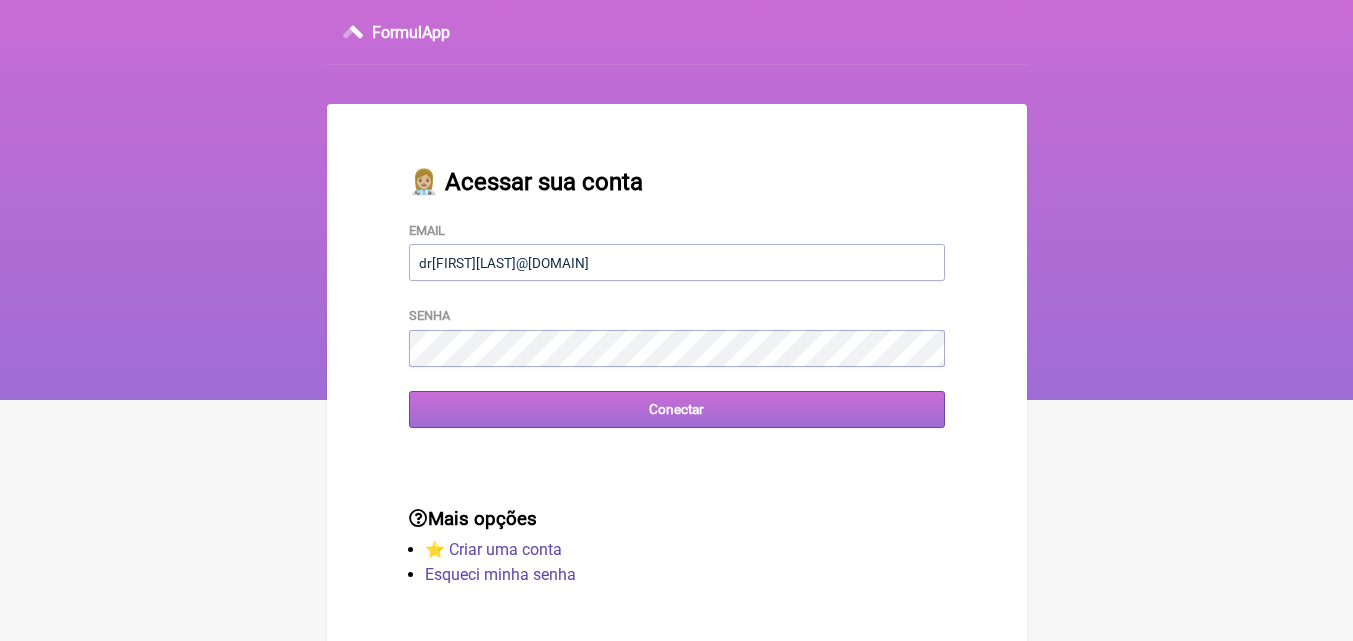 click on "Conectar" at bounding box center [677, 409] 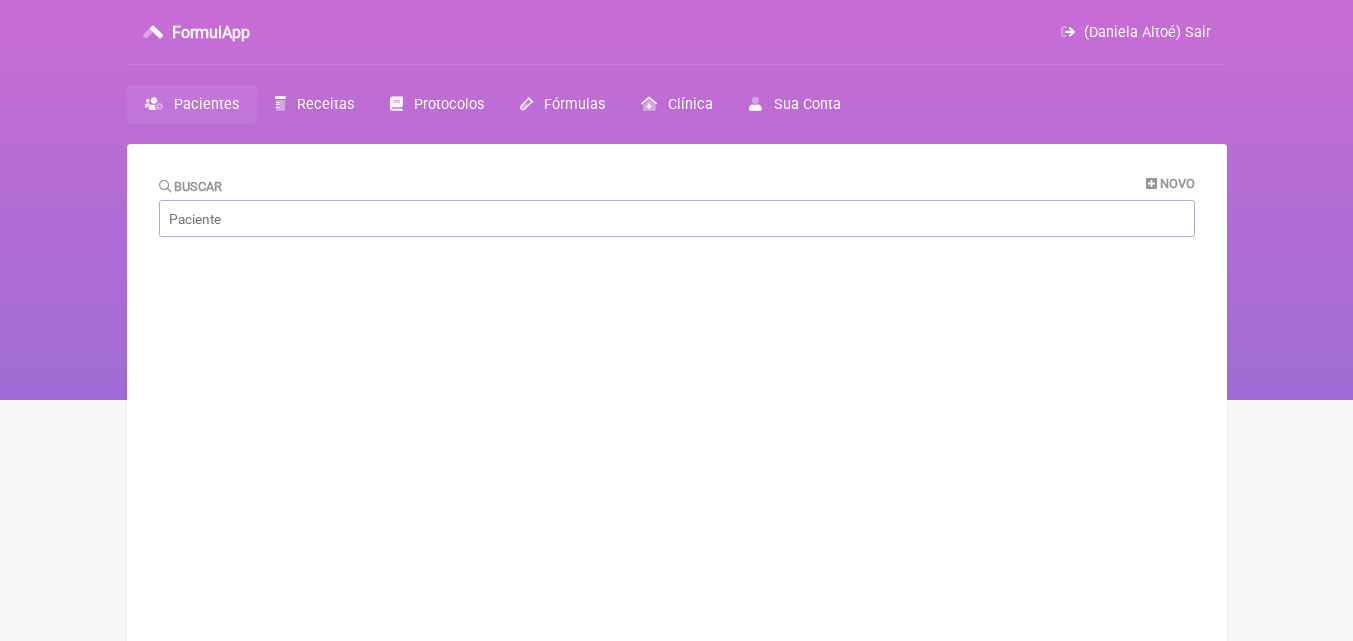 scroll, scrollTop: 0, scrollLeft: 0, axis: both 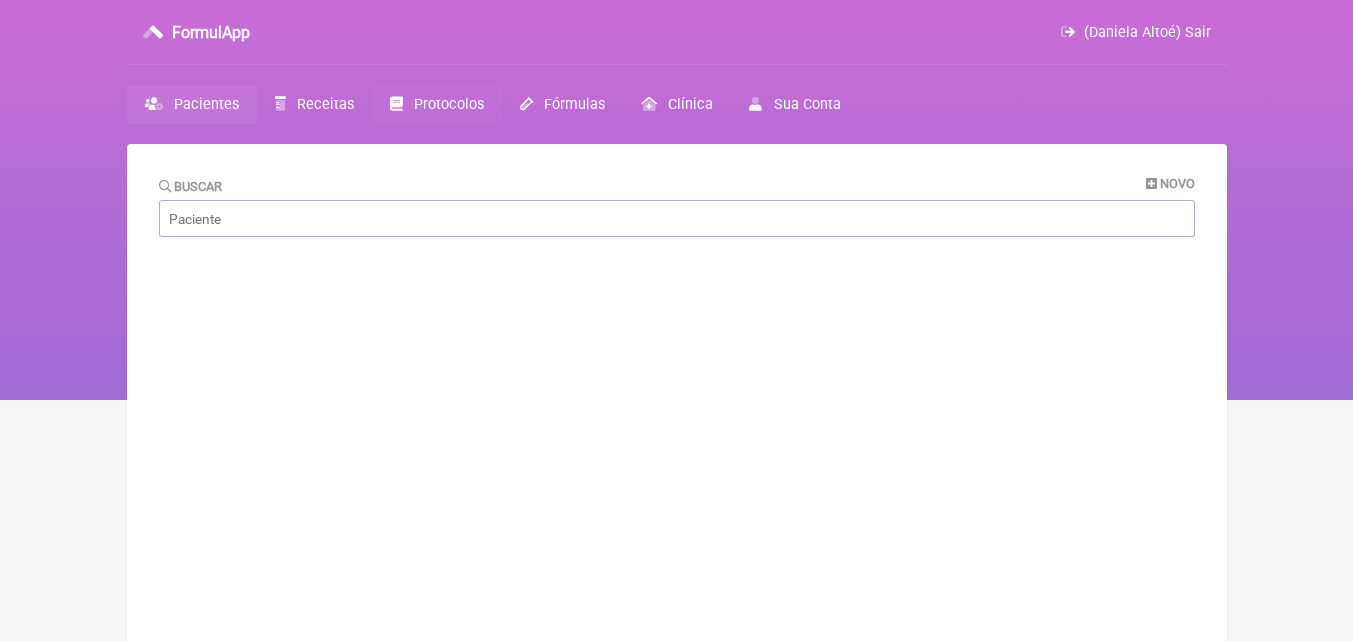 click on "Protocolos" at bounding box center [437, 104] 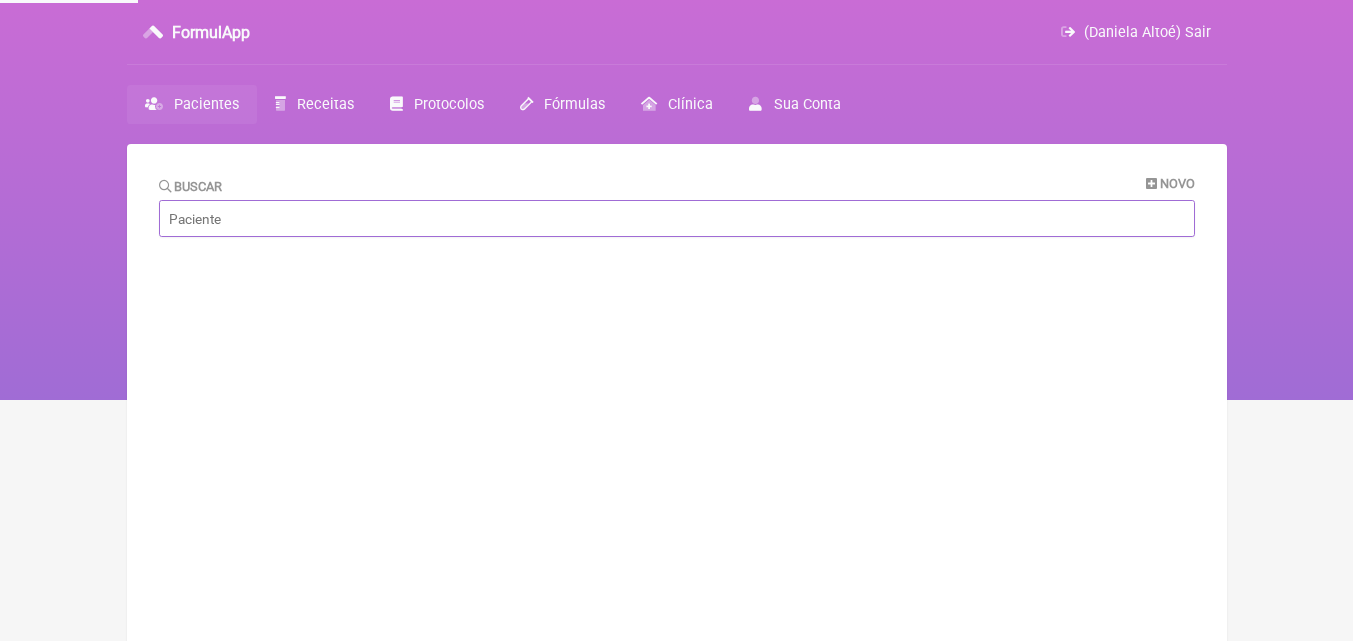 click on "Buscar" at bounding box center (677, 218) 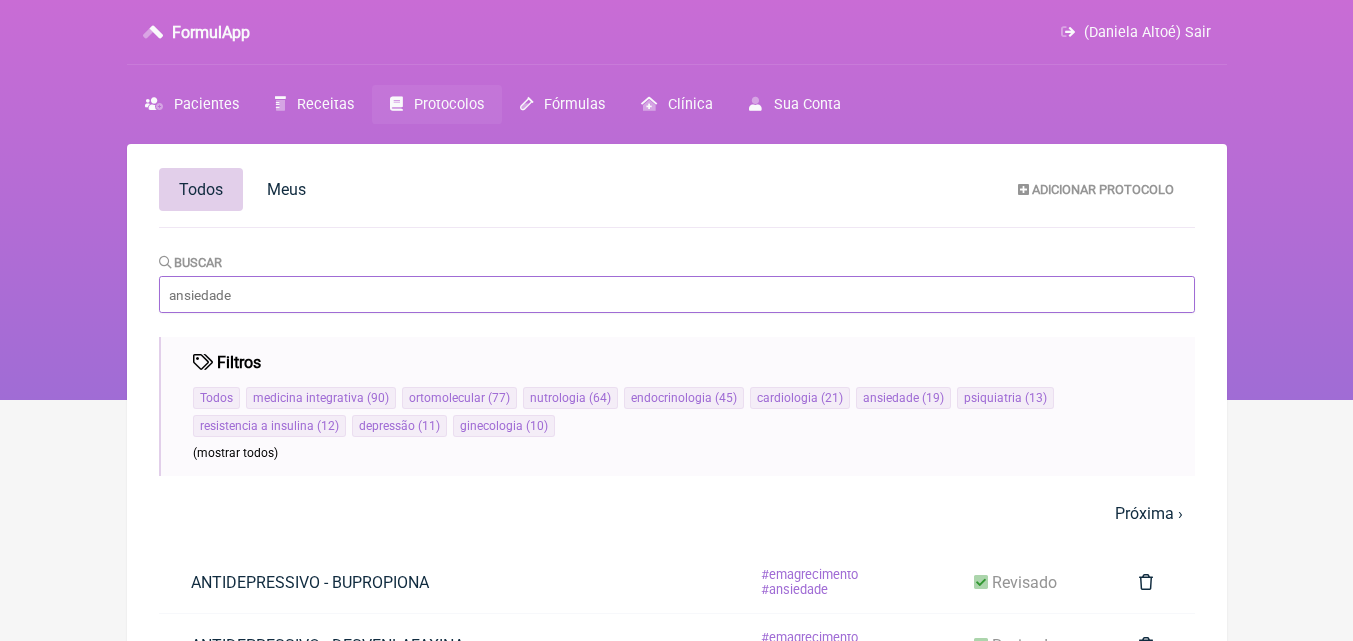 click on "Buscar" at bounding box center [677, 294] 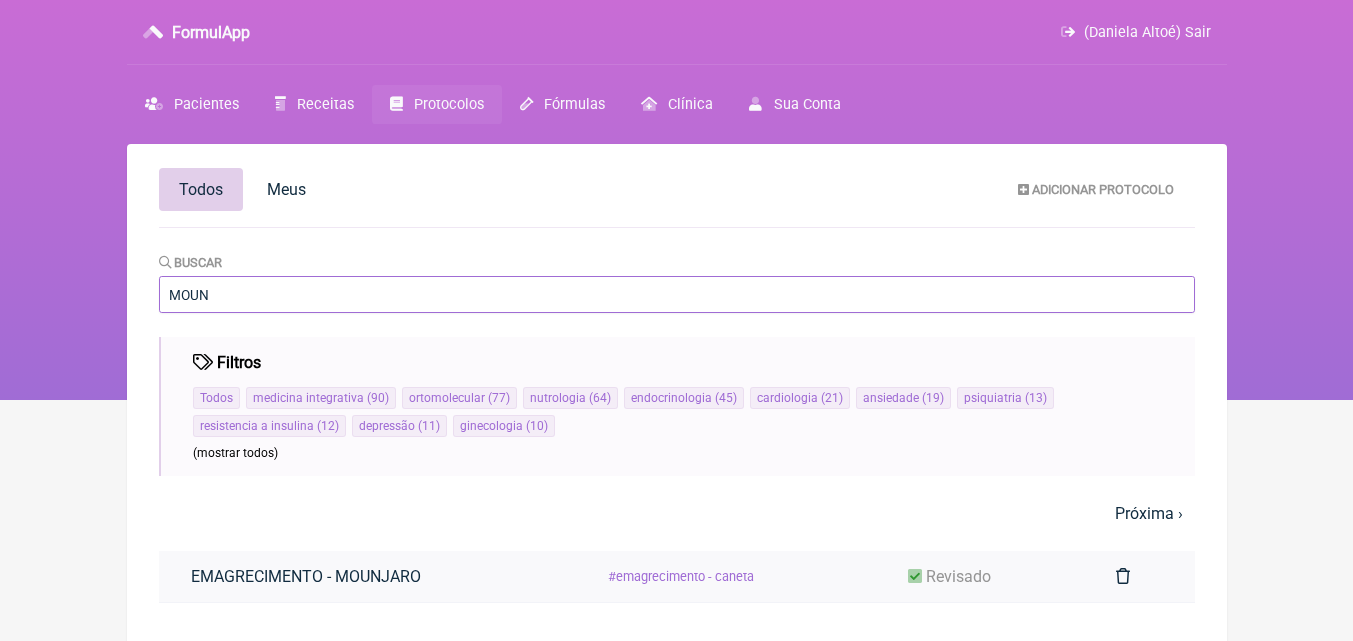 type on "MOUN" 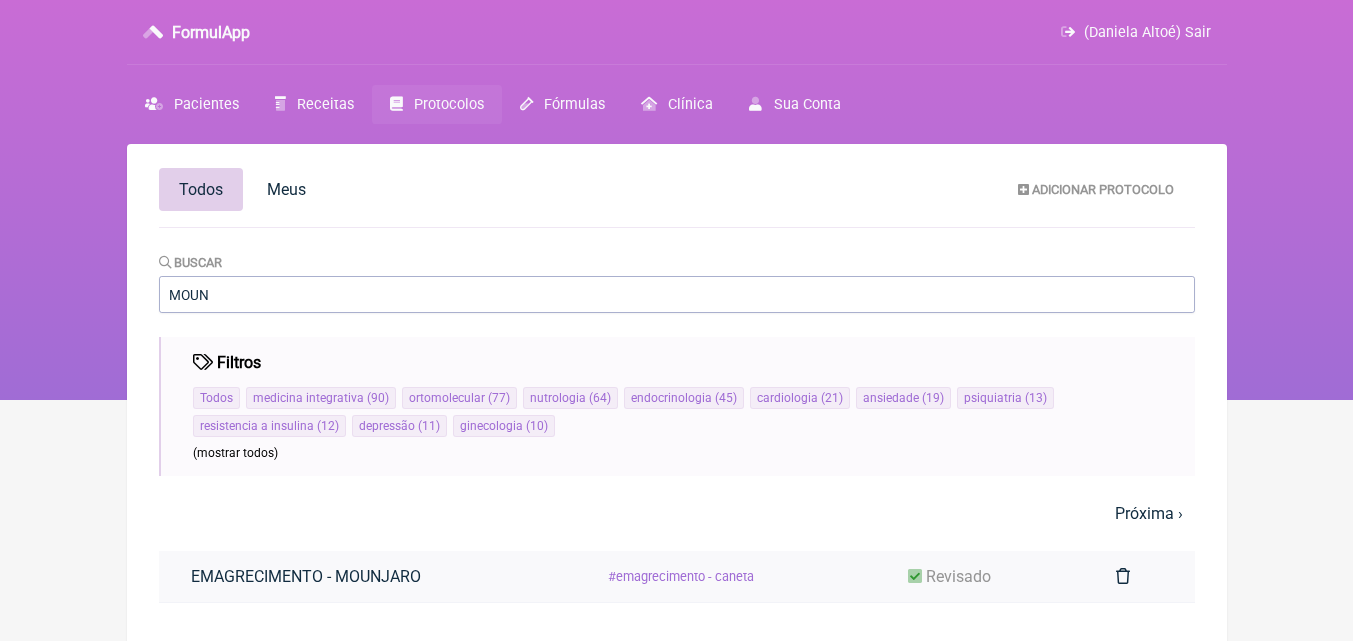 click on "EMAGRECIMENTO - MOUNJARO" at bounding box center [306, 576] 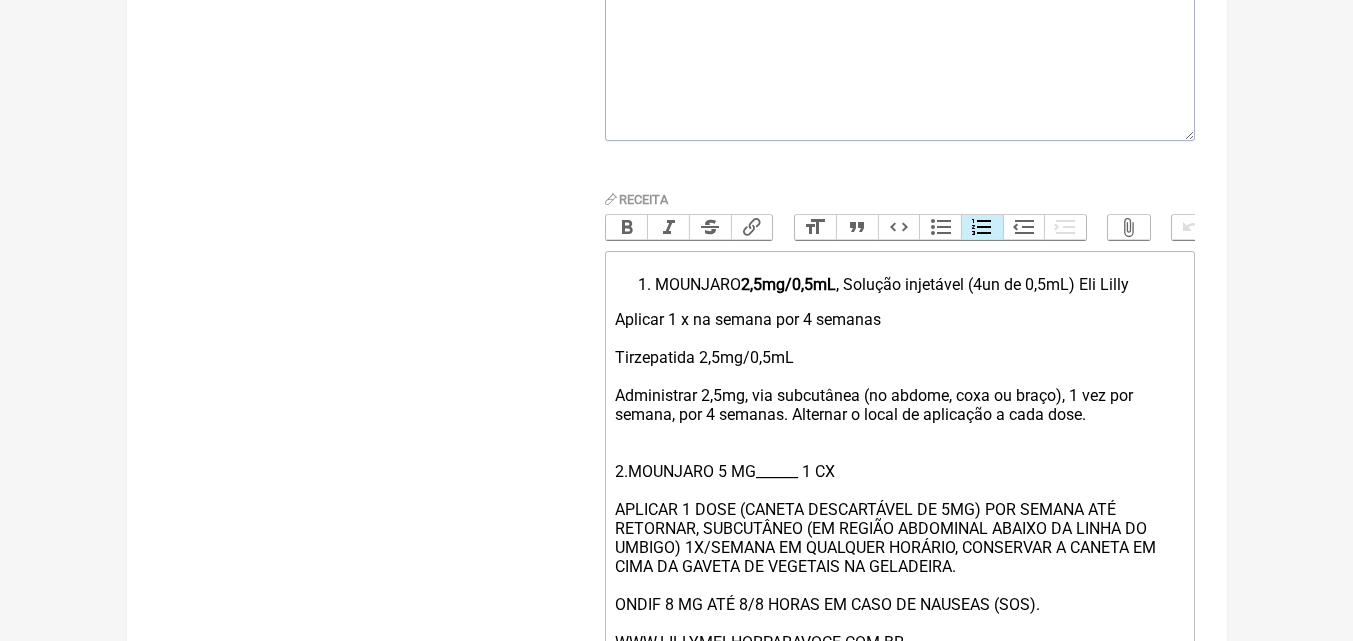 scroll, scrollTop: 700, scrollLeft: 0, axis: vertical 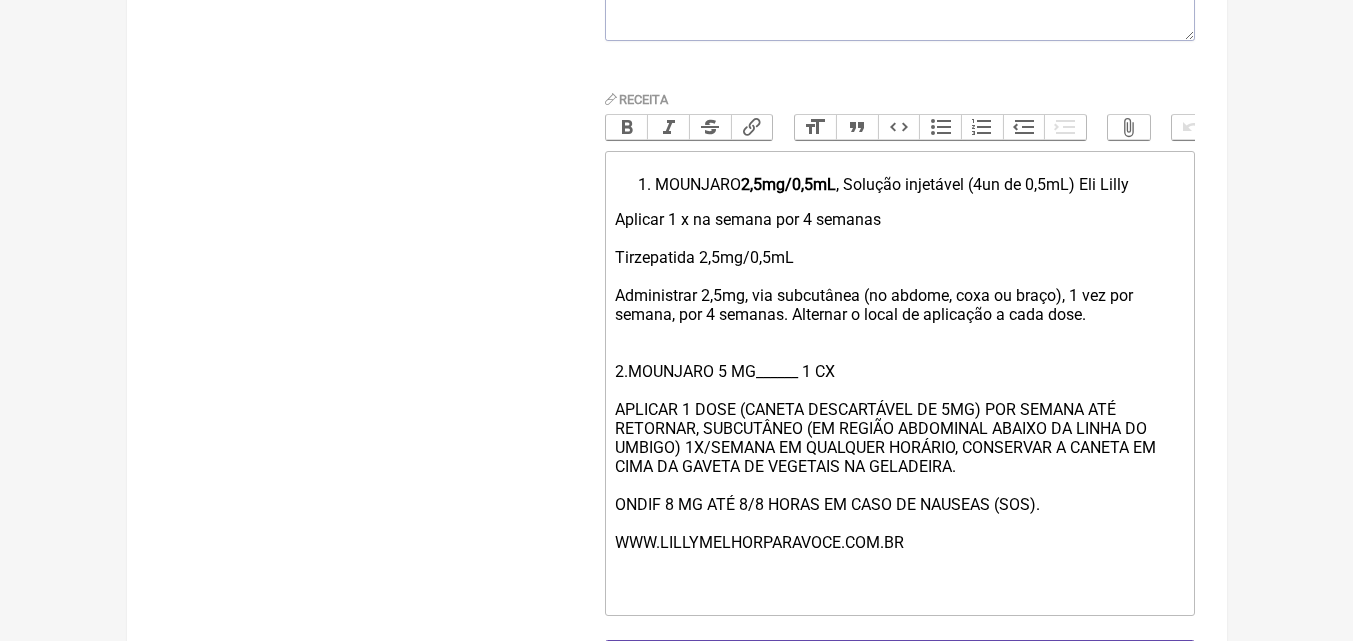 drag, startPoint x: 943, startPoint y: 239, endPoint x: 638, endPoint y: 190, distance: 308.91098 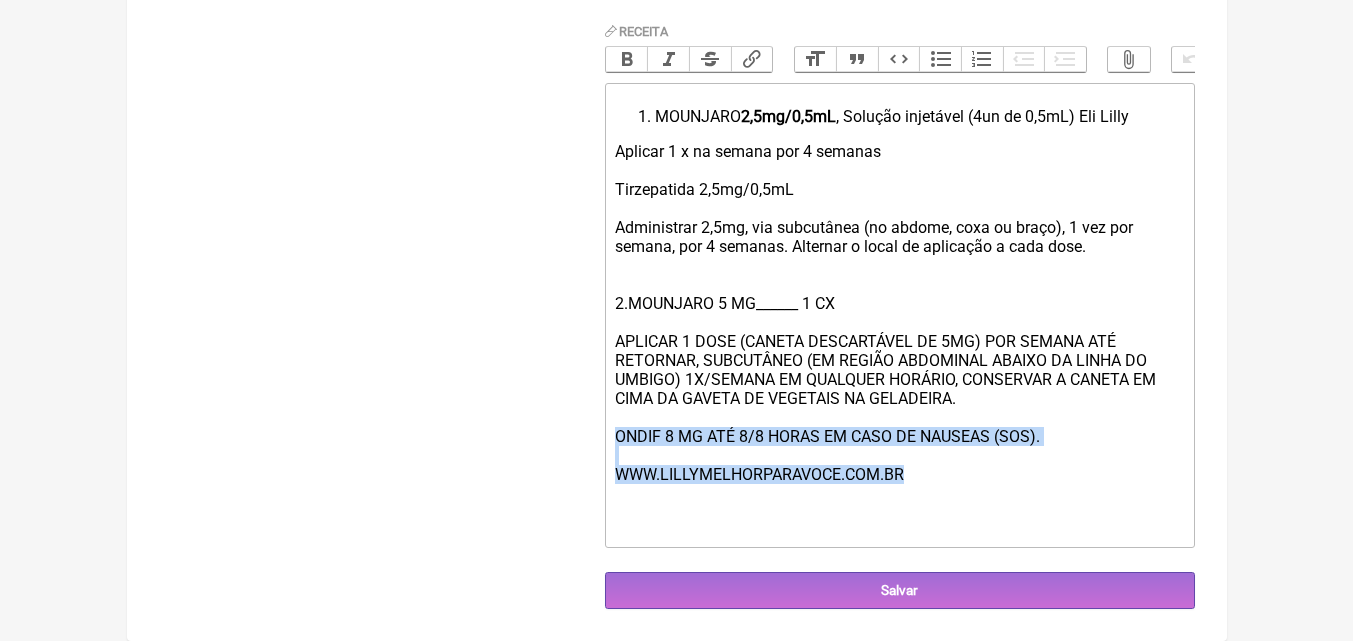 drag, startPoint x: 925, startPoint y: 469, endPoint x: 611, endPoint y: 438, distance: 315.52655 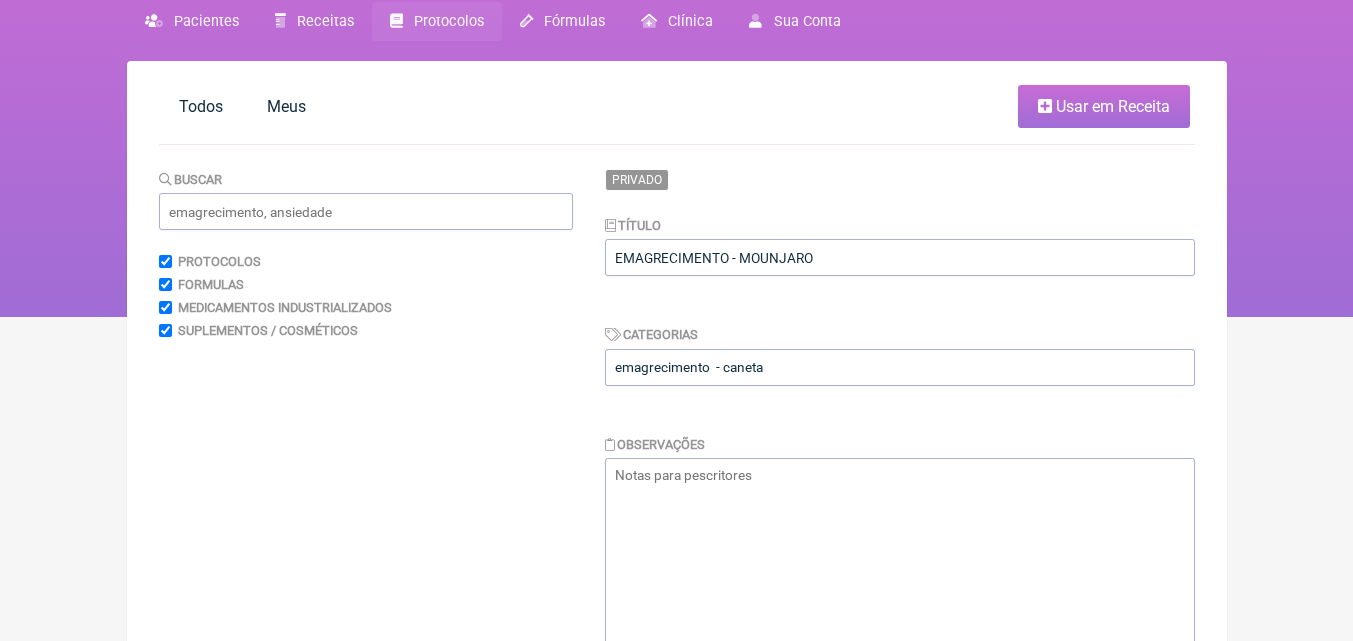 scroll, scrollTop: 0, scrollLeft: 0, axis: both 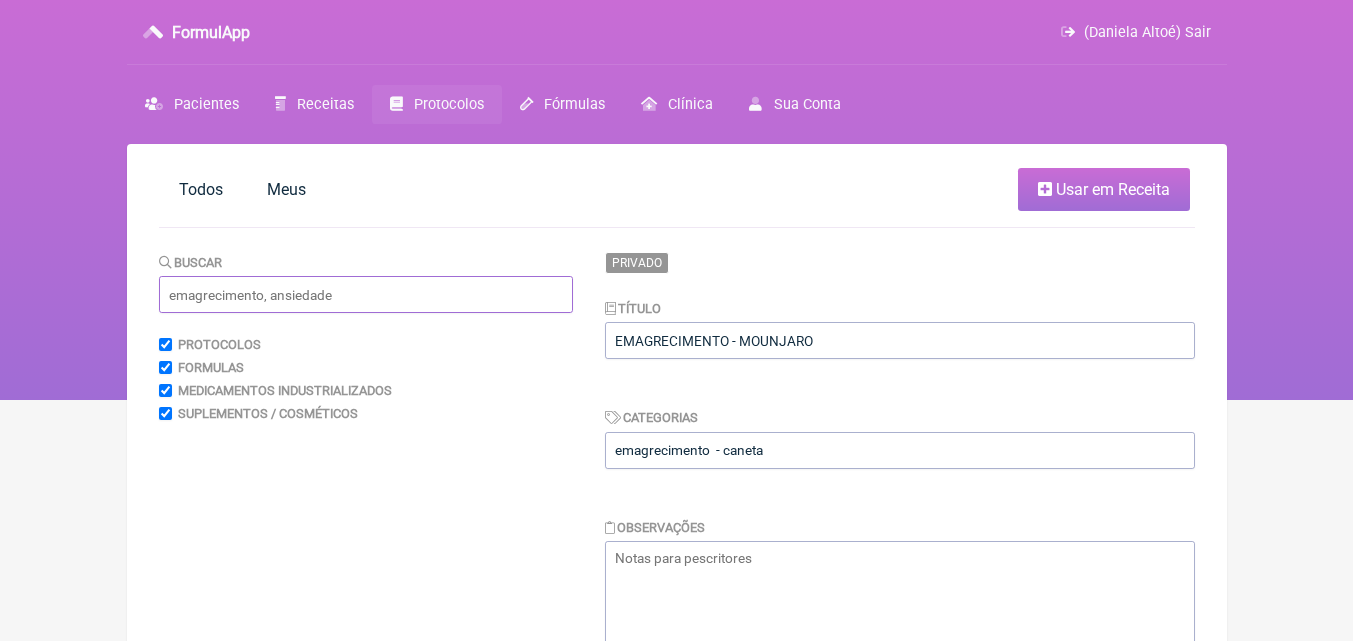 click at bounding box center (366, 294) 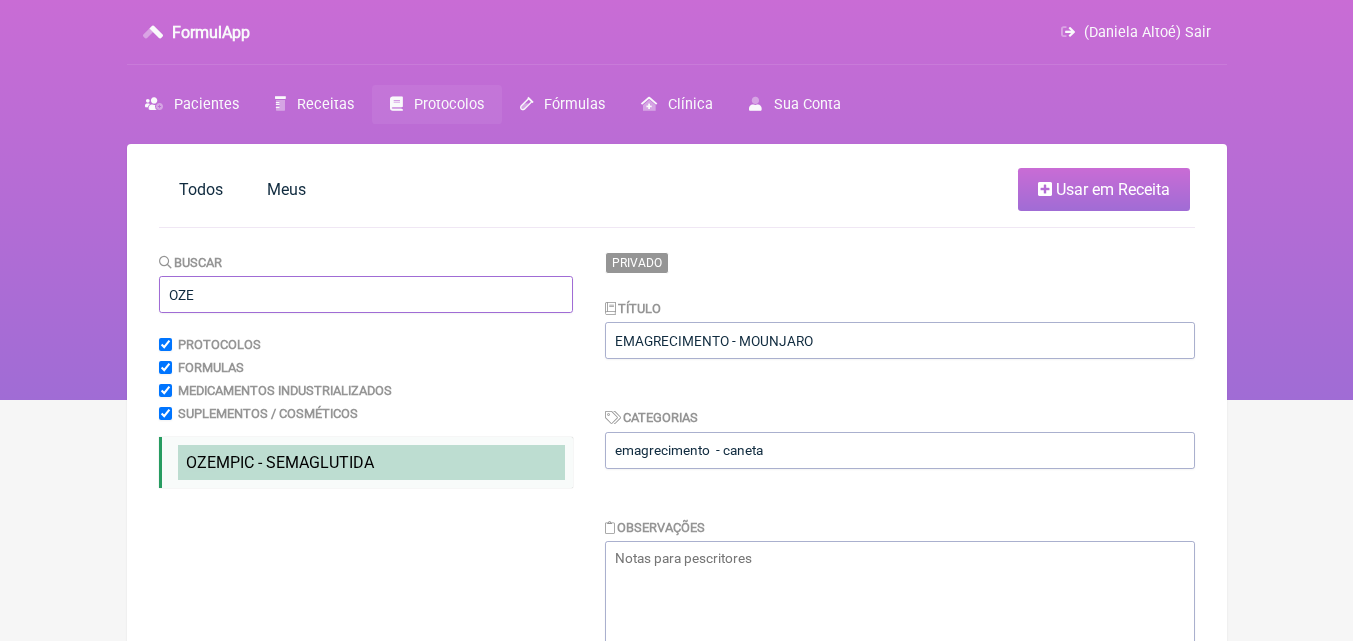 type on "OZE" 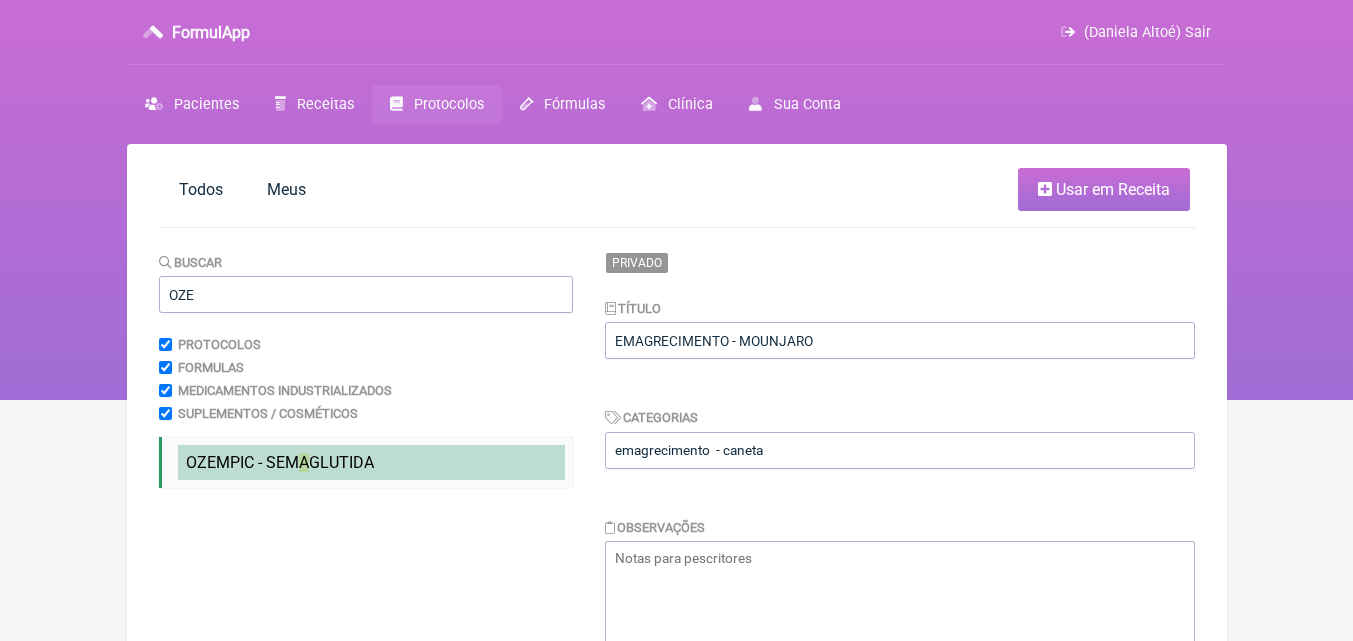 click on "OZE MPIC - SEMAGLUTIDA" at bounding box center [280, 462] 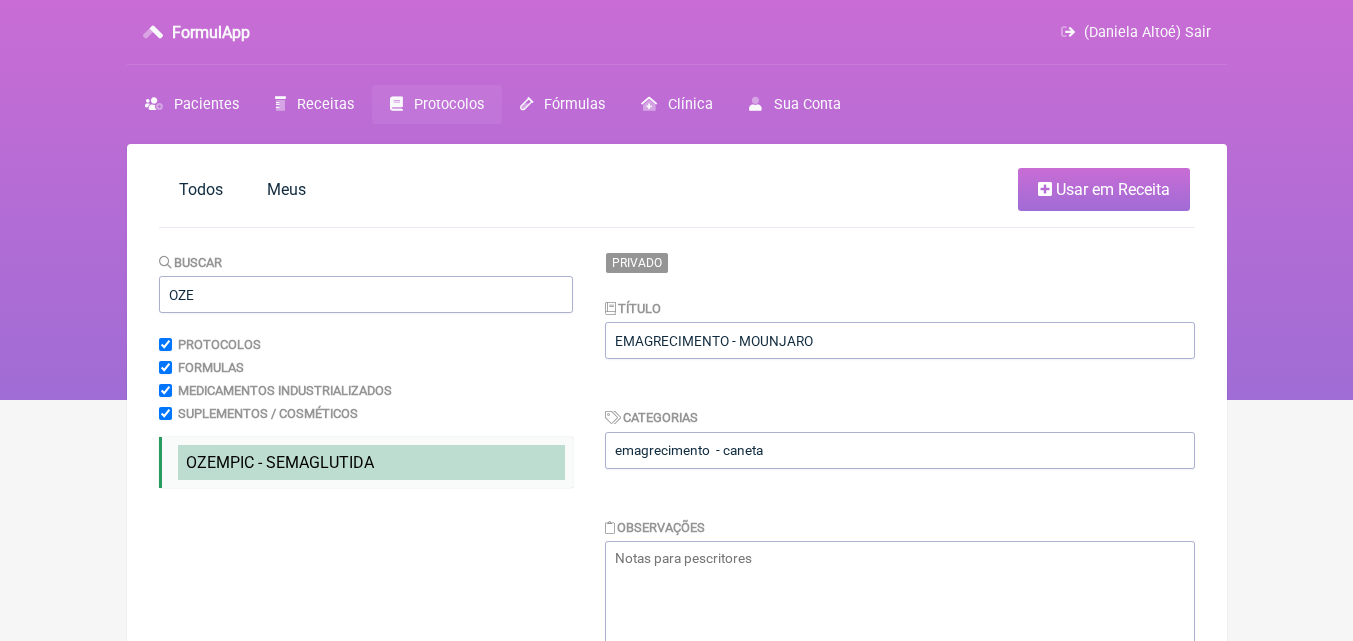 click on "OZE MPIC - SEMAGLUTIDA" at bounding box center [280, 462] 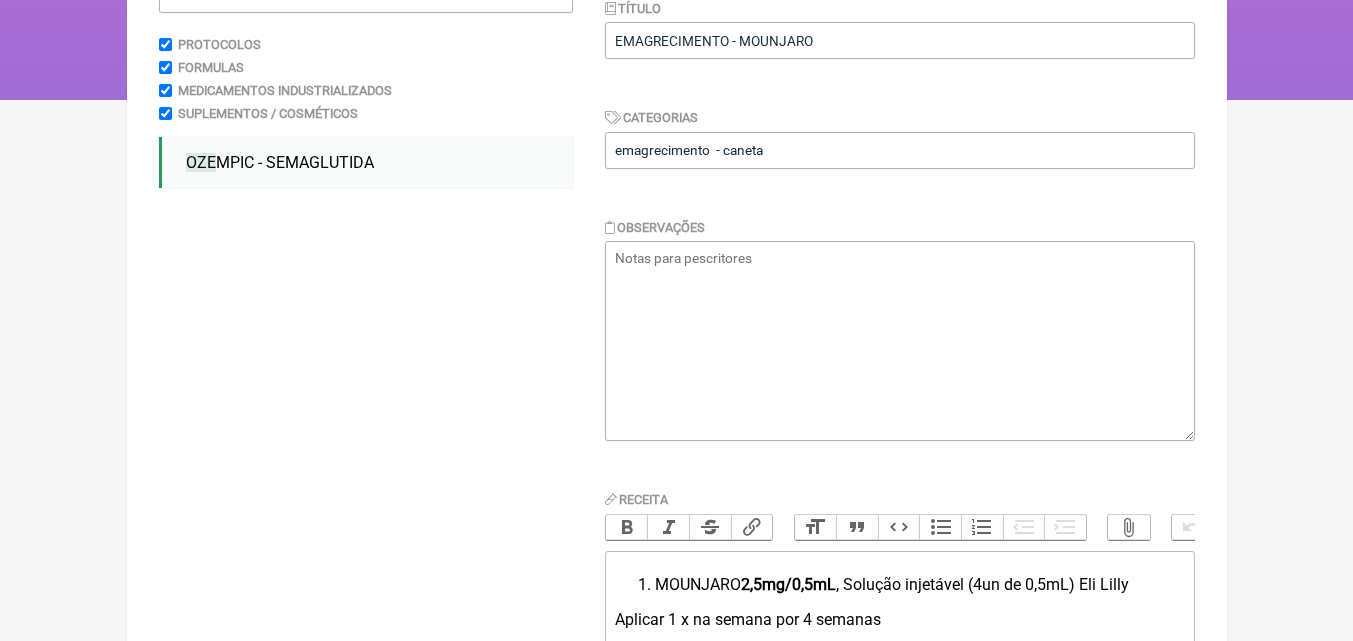 scroll, scrollTop: 0, scrollLeft: 0, axis: both 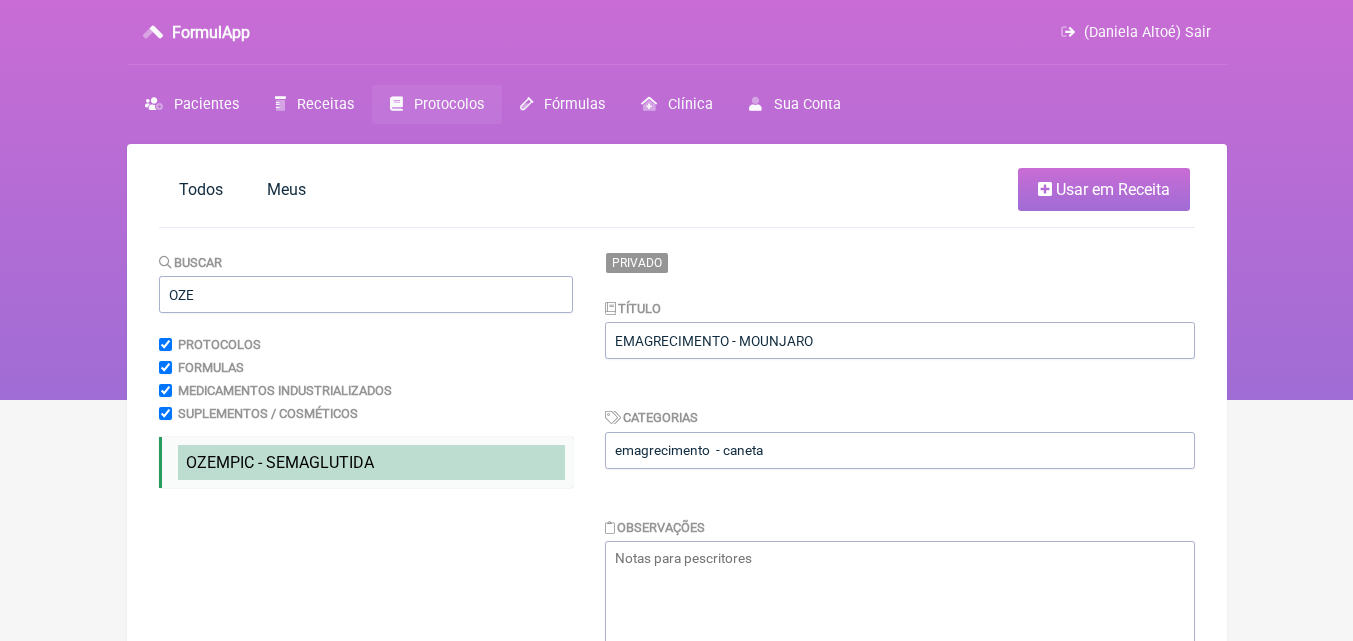 click on "OZE MPIC - SEMAGLUTIDA" at bounding box center [280, 462] 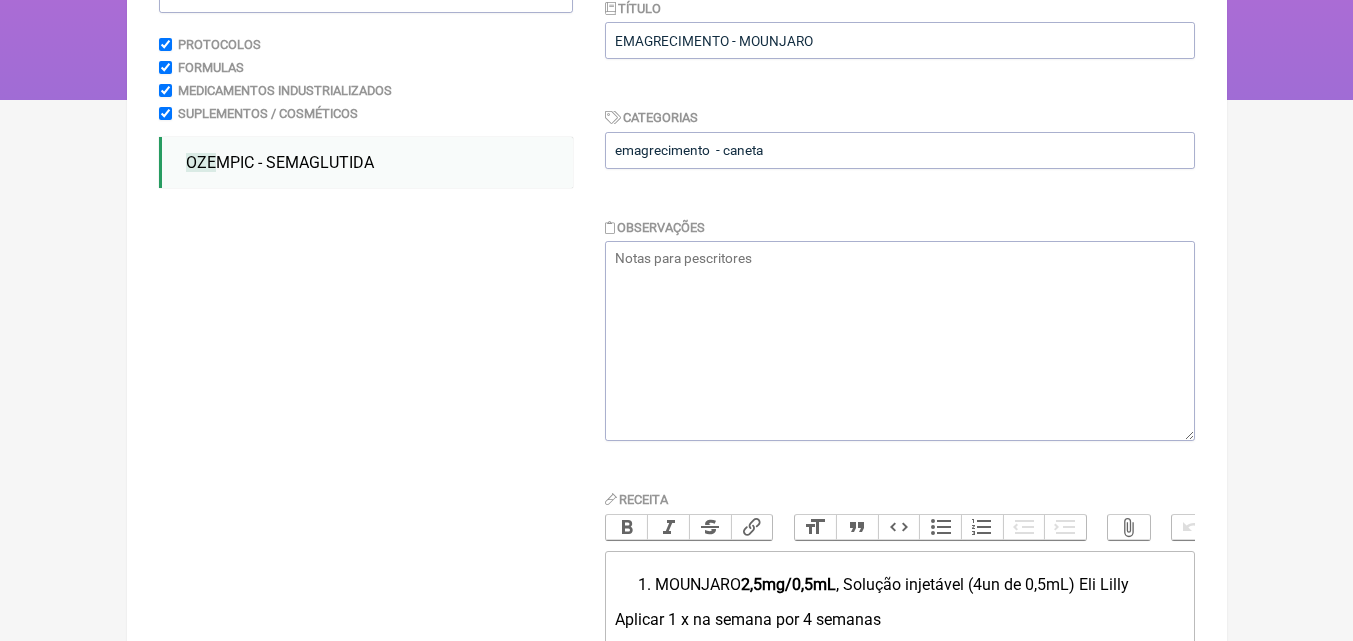 scroll, scrollTop: 0, scrollLeft: 0, axis: both 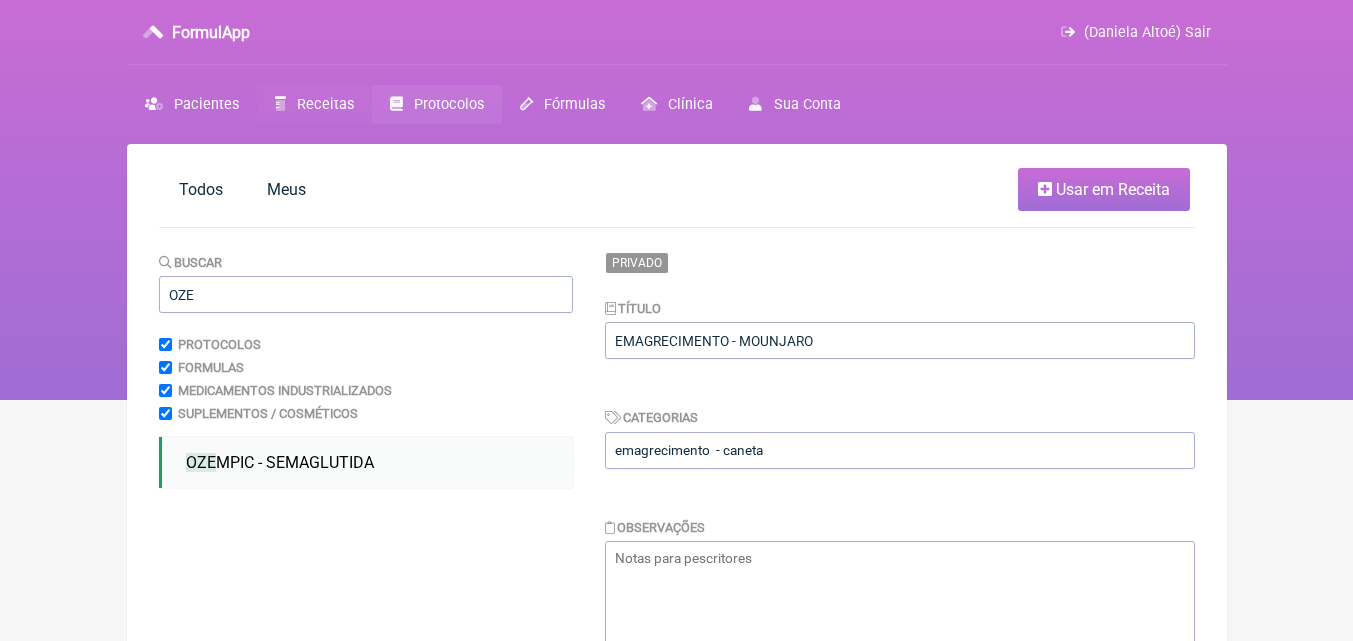 click on "Receitas" at bounding box center [314, 104] 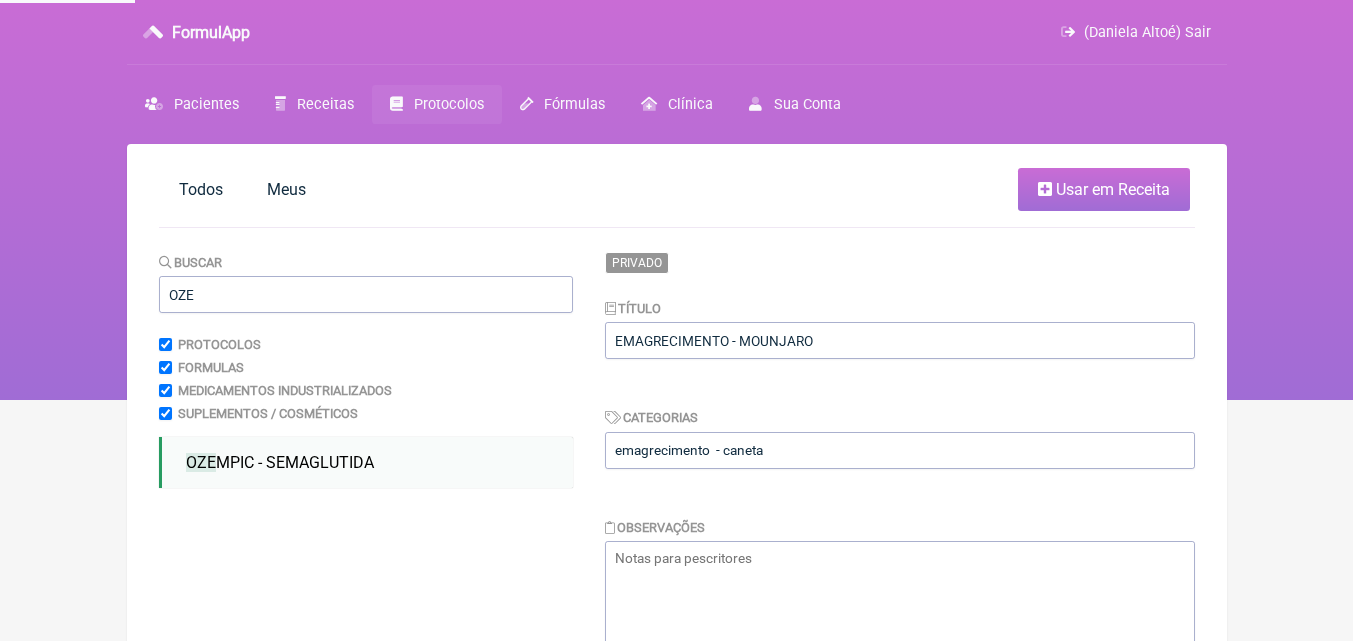 drag, startPoint x: 473, startPoint y: 161, endPoint x: 435, endPoint y: 121, distance: 55.17246 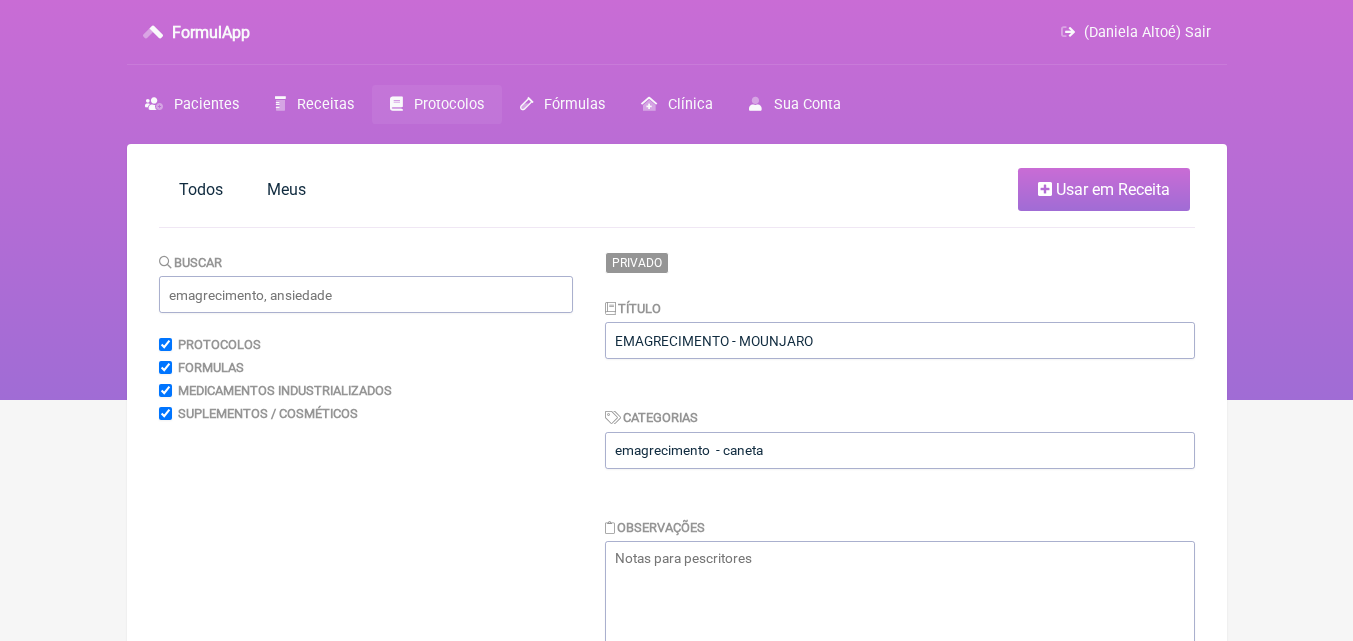 click on "Protocolos" at bounding box center (449, 104) 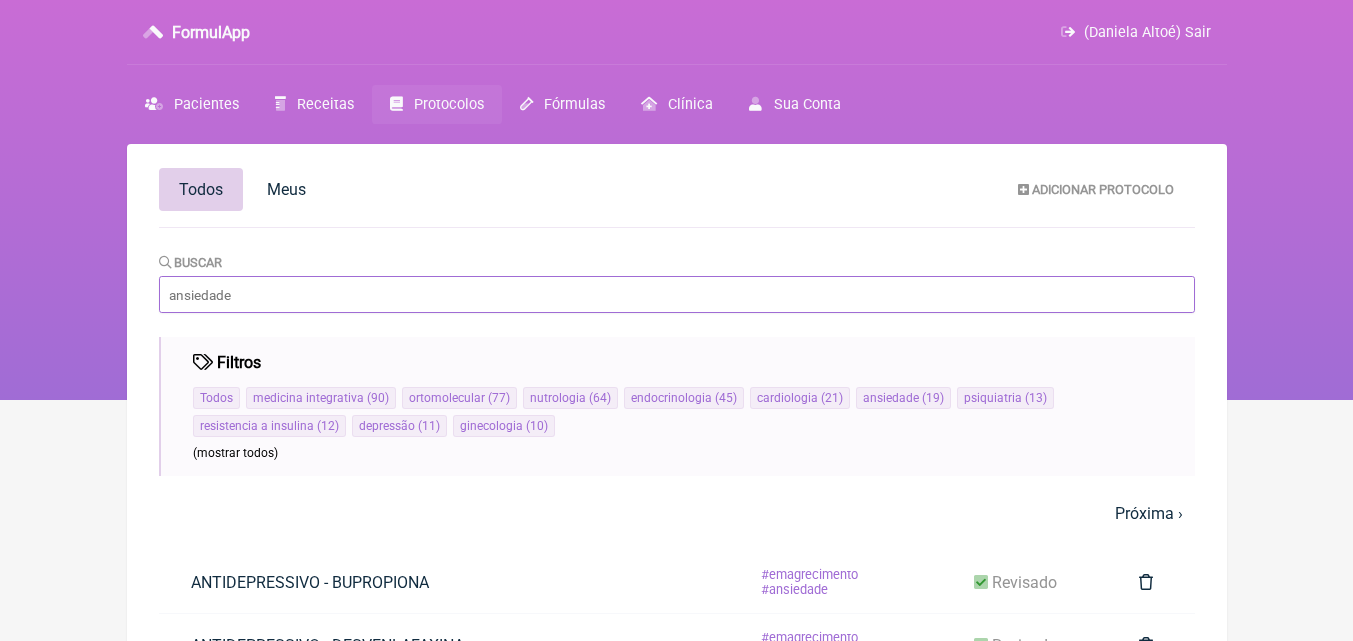click on "Buscar" at bounding box center [677, 294] 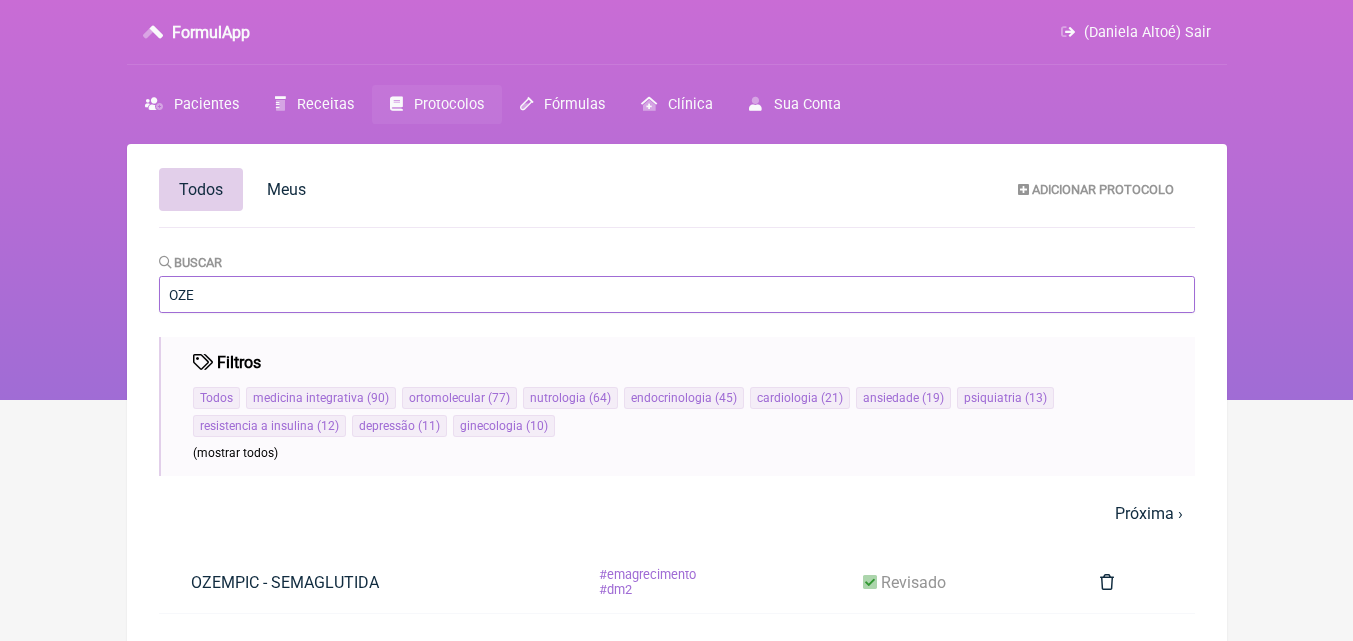 scroll, scrollTop: 144, scrollLeft: 0, axis: vertical 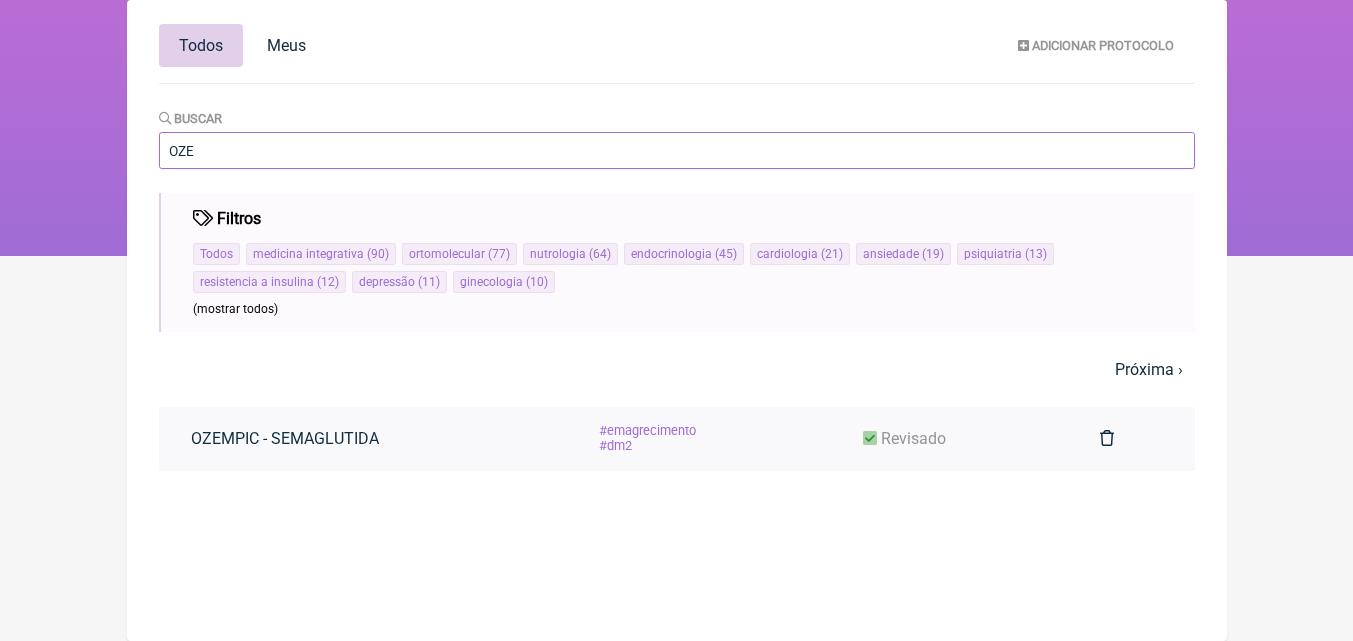 type on "OZE" 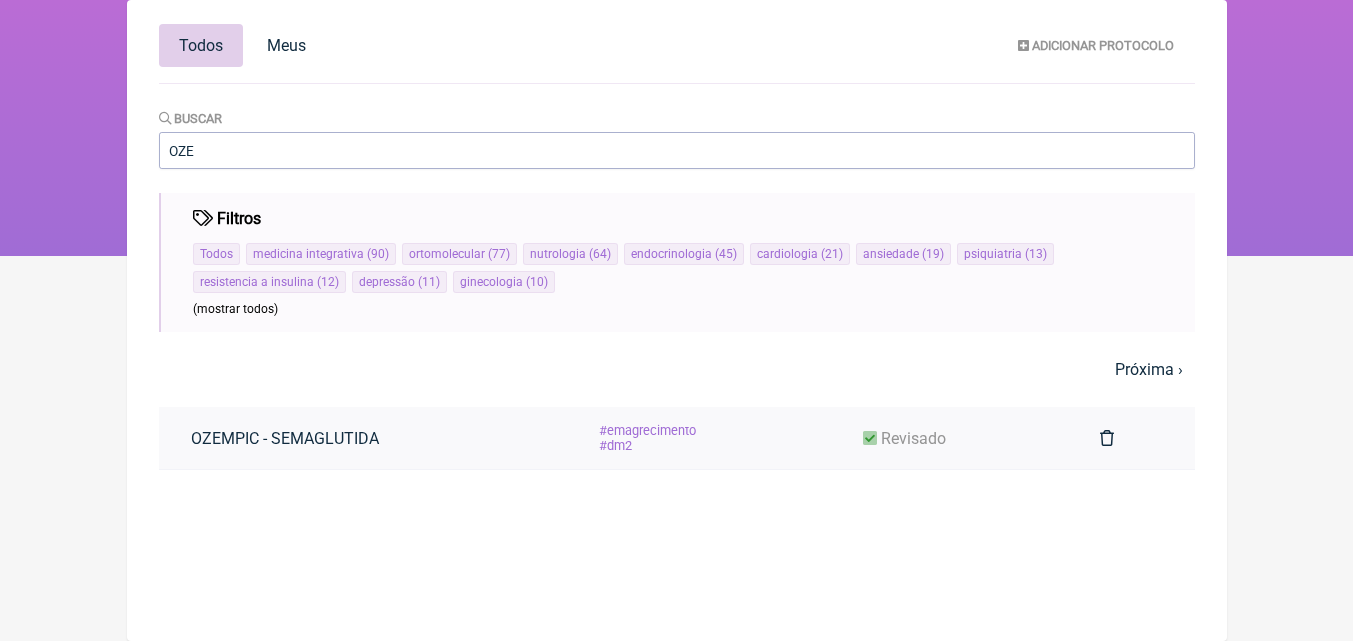 click on "OZEMPIC - SEMAGLUTIDA" at bounding box center (285, 438) 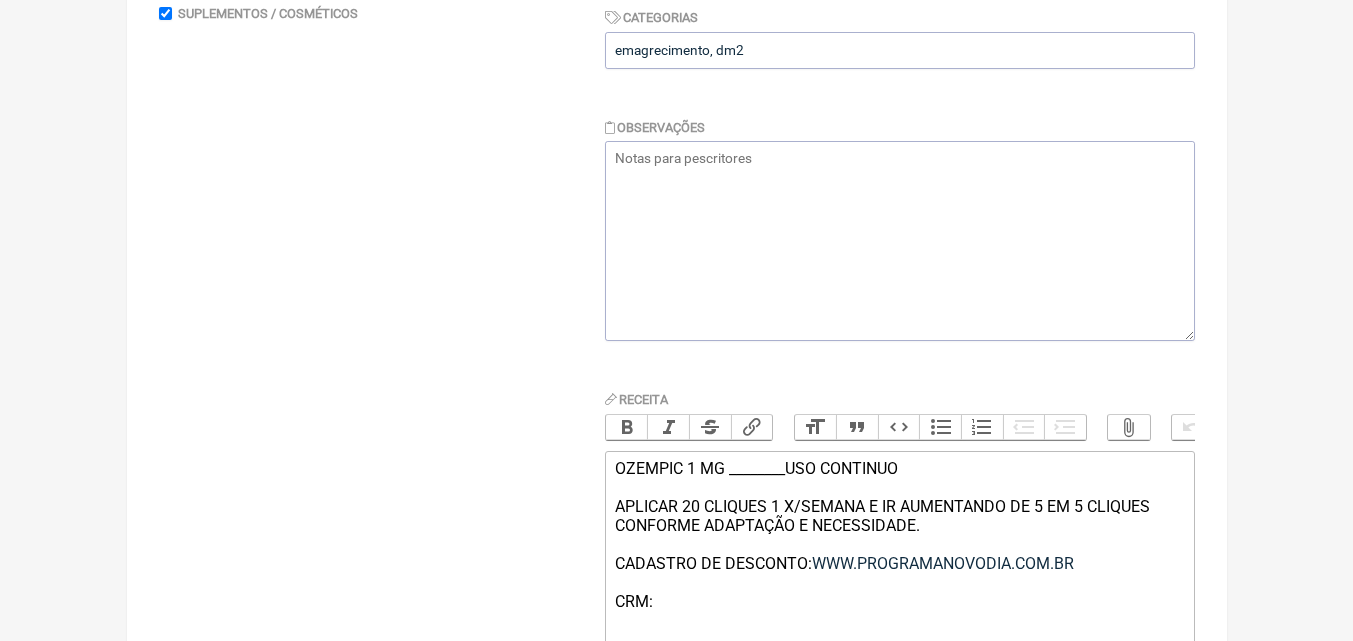 scroll, scrollTop: 559, scrollLeft: 0, axis: vertical 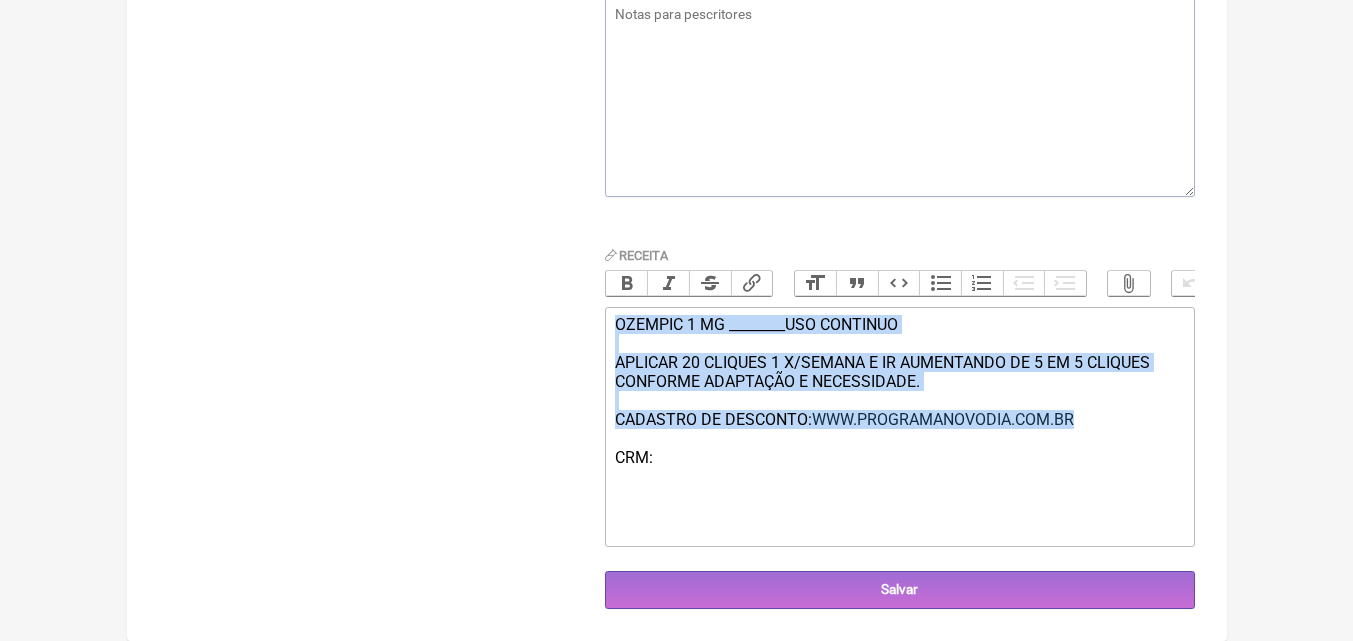 drag, startPoint x: 1097, startPoint y: 420, endPoint x: 605, endPoint y: 324, distance: 501.27835 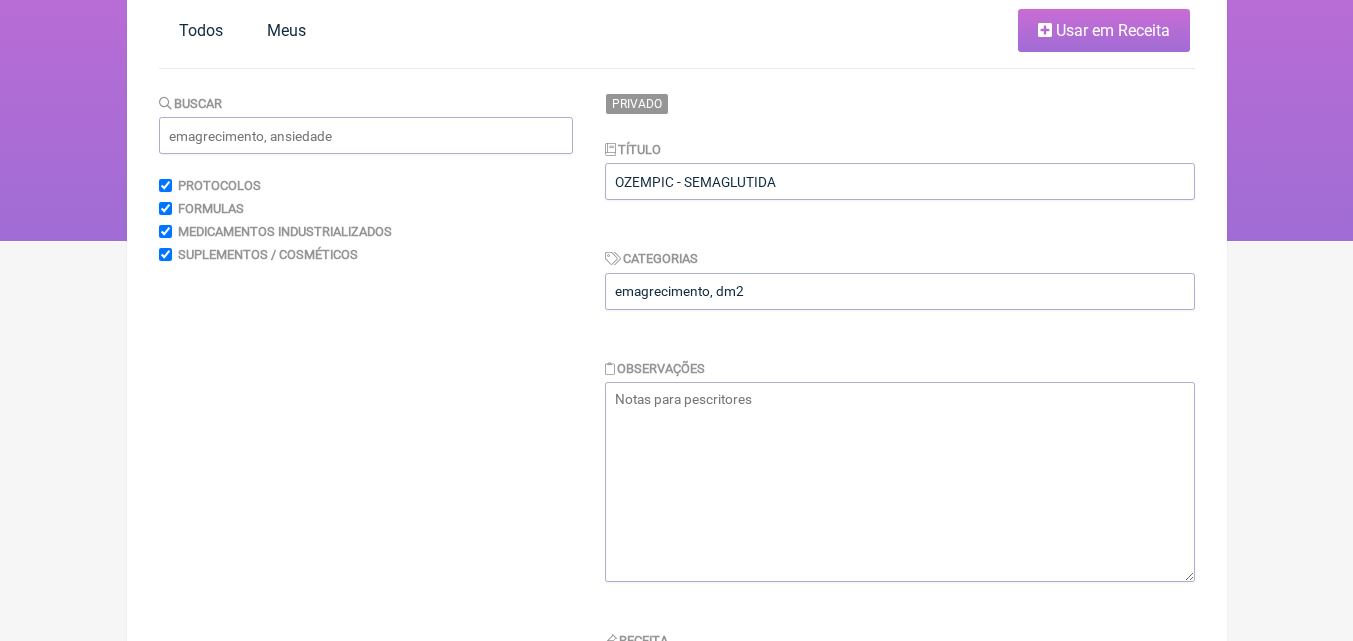 scroll, scrollTop: 0, scrollLeft: 0, axis: both 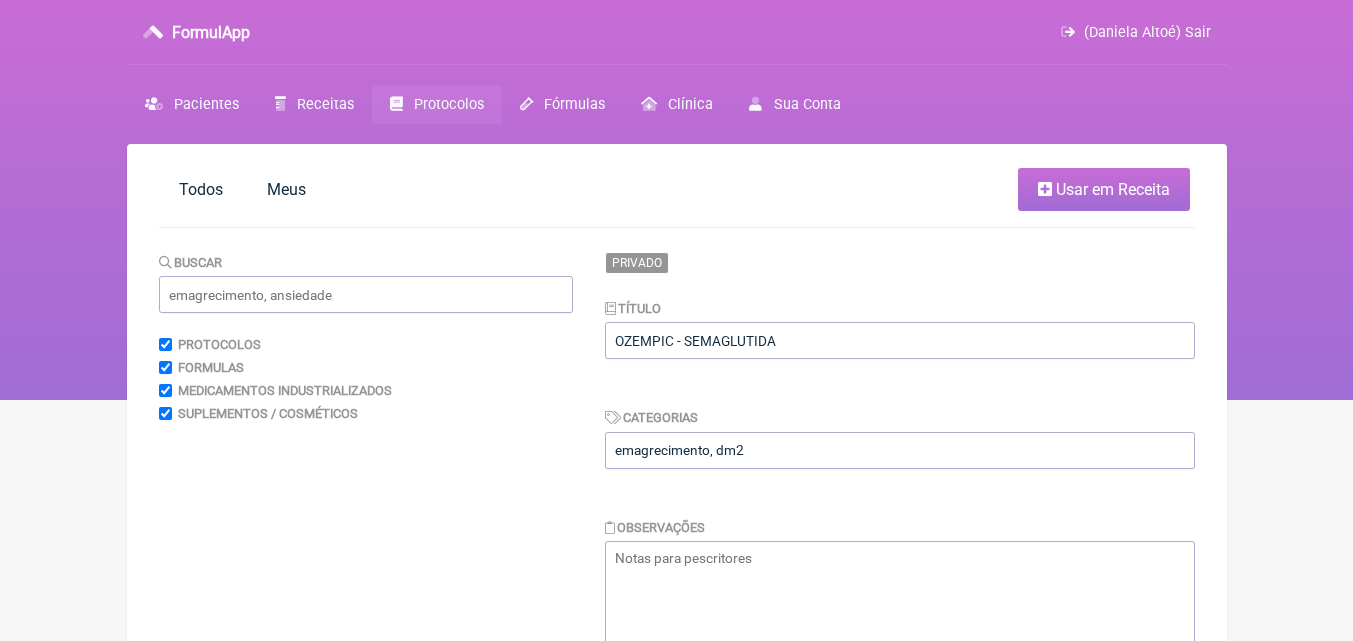 click on "(Daniela Altoé) Sair" at bounding box center [1147, 32] 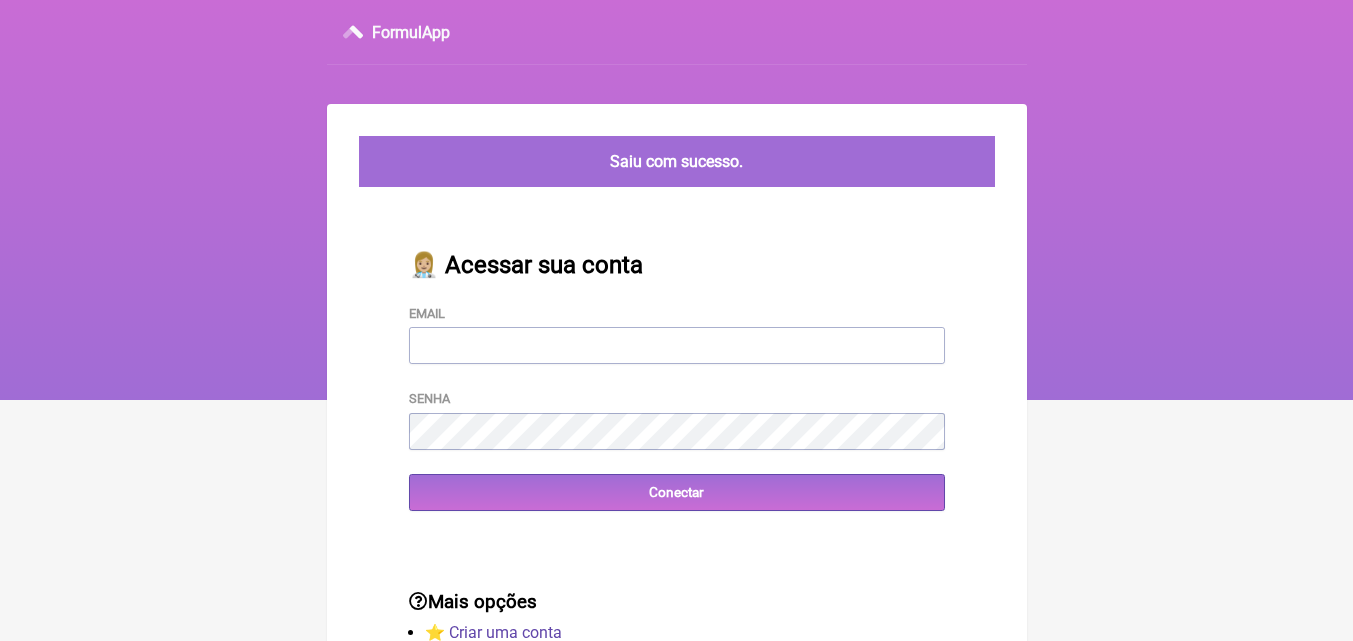 scroll, scrollTop: 0, scrollLeft: 0, axis: both 